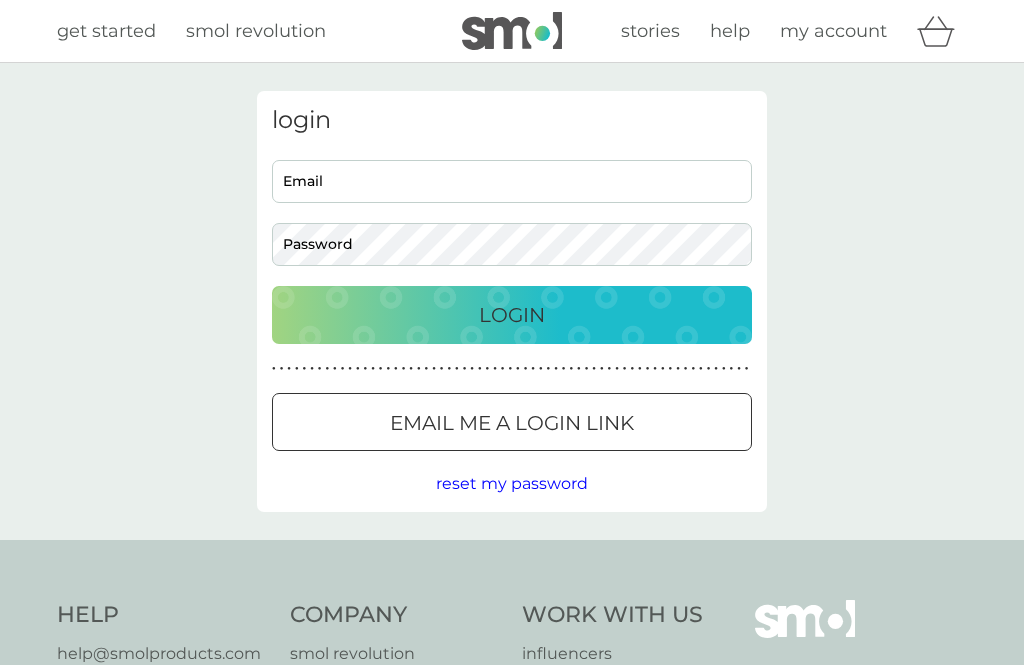 scroll, scrollTop: 0, scrollLeft: 0, axis: both 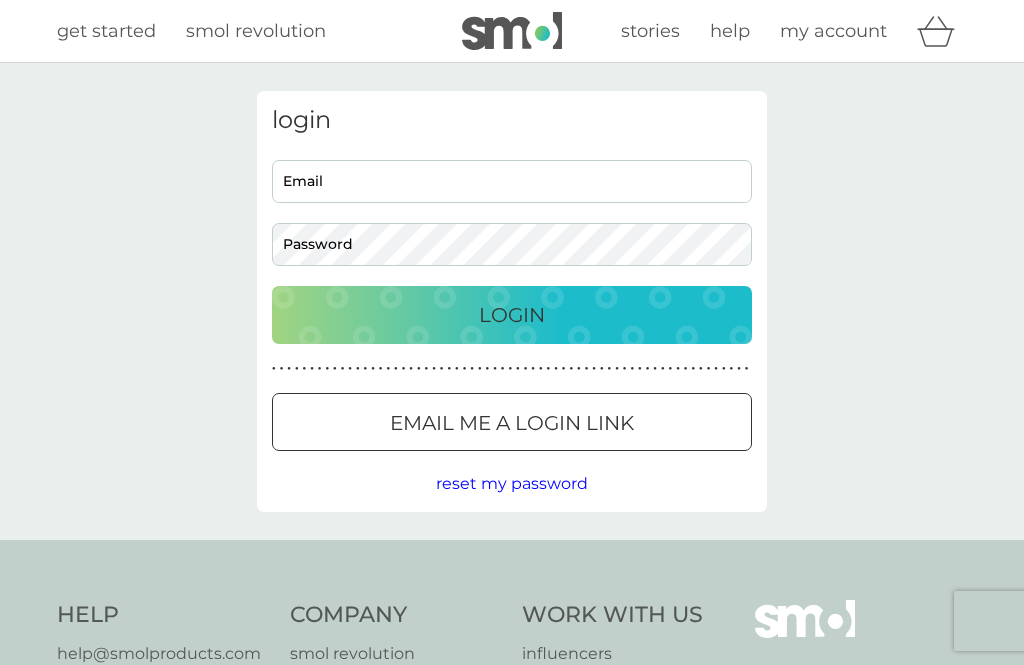 click on "Email" at bounding box center [512, 181] 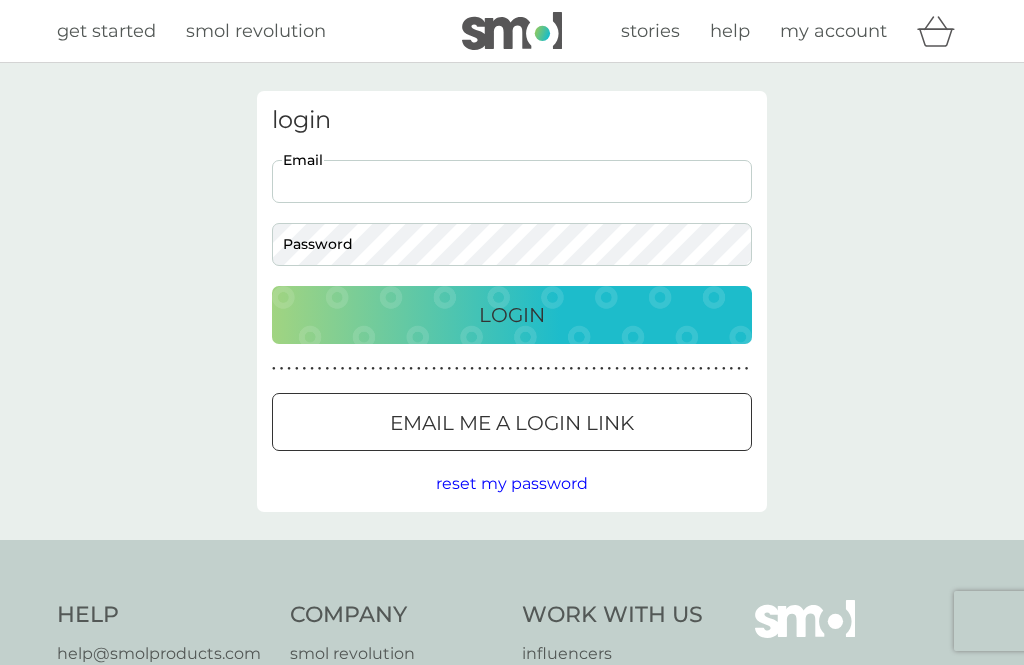 click on "Email" at bounding box center (512, 181) 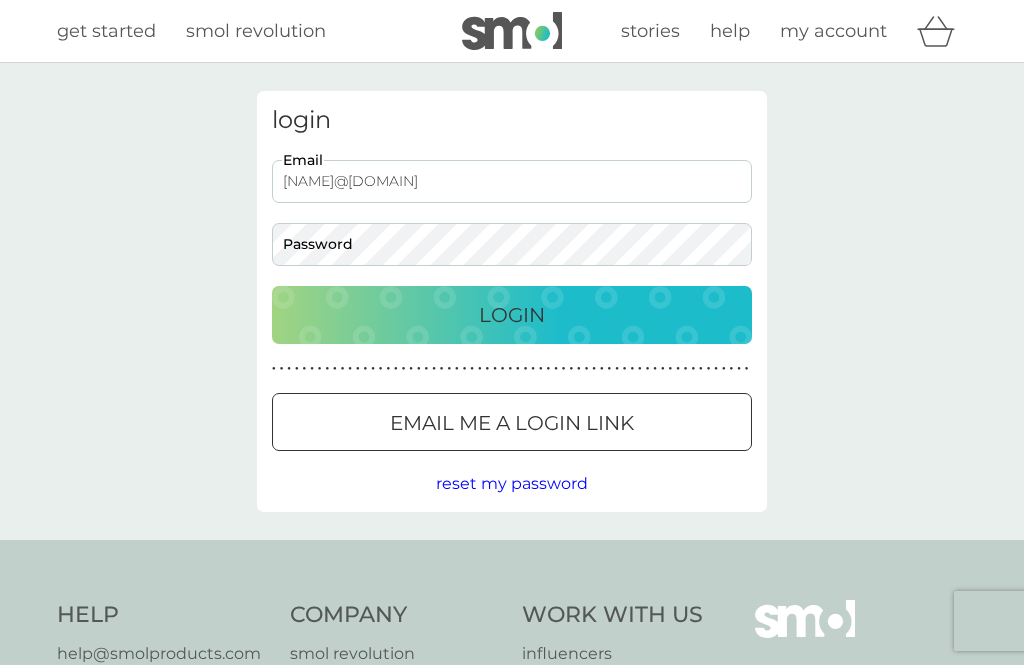type on "[NAME]@[DOMAIN]" 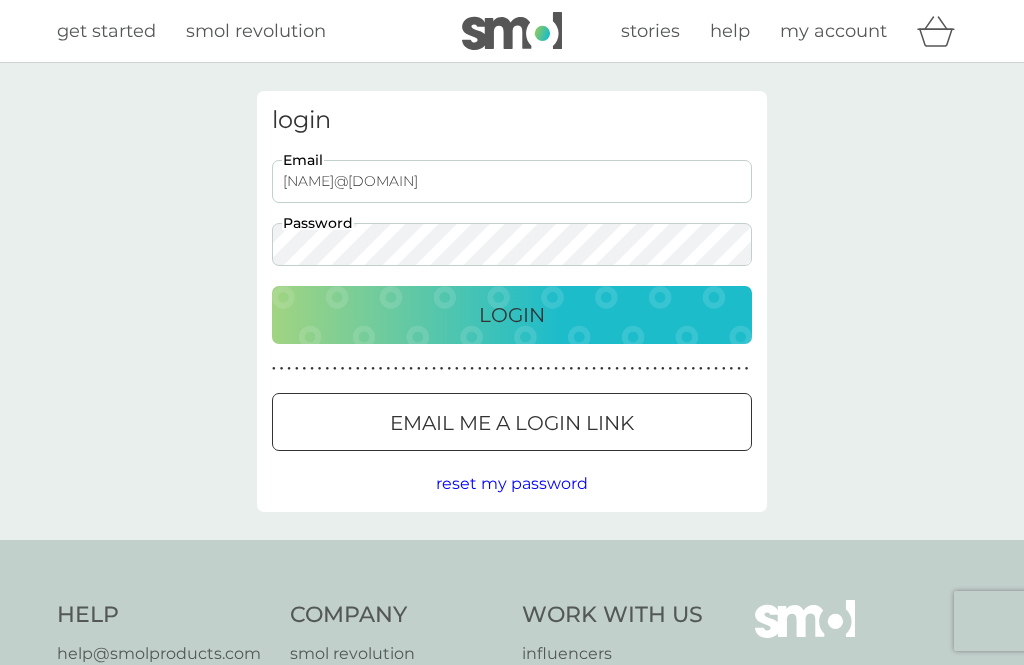 click on "Login" at bounding box center (512, 315) 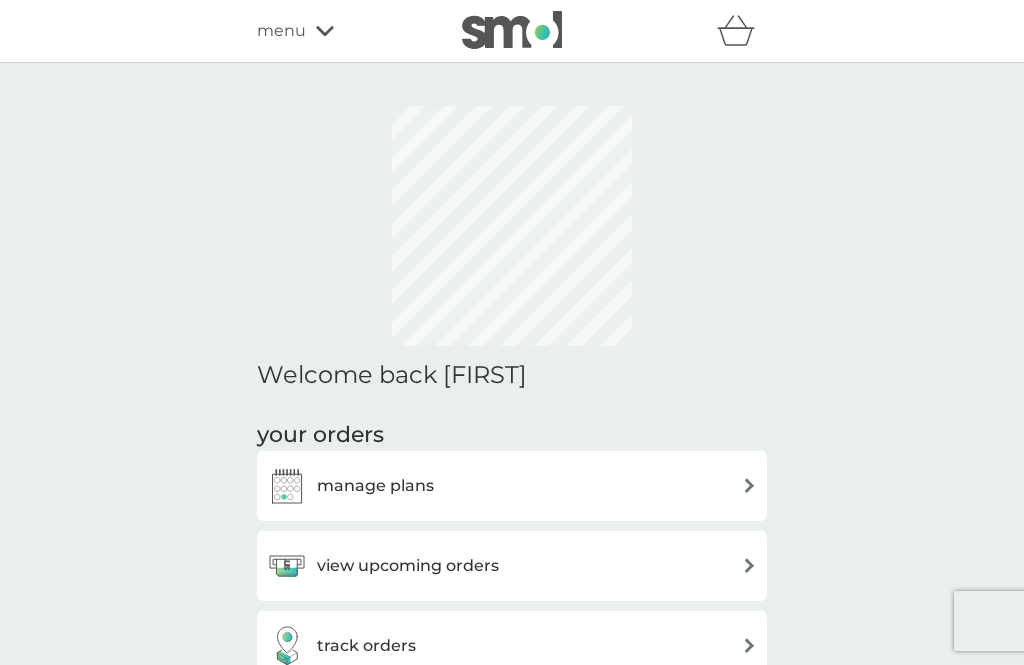 scroll, scrollTop: 0, scrollLeft: 0, axis: both 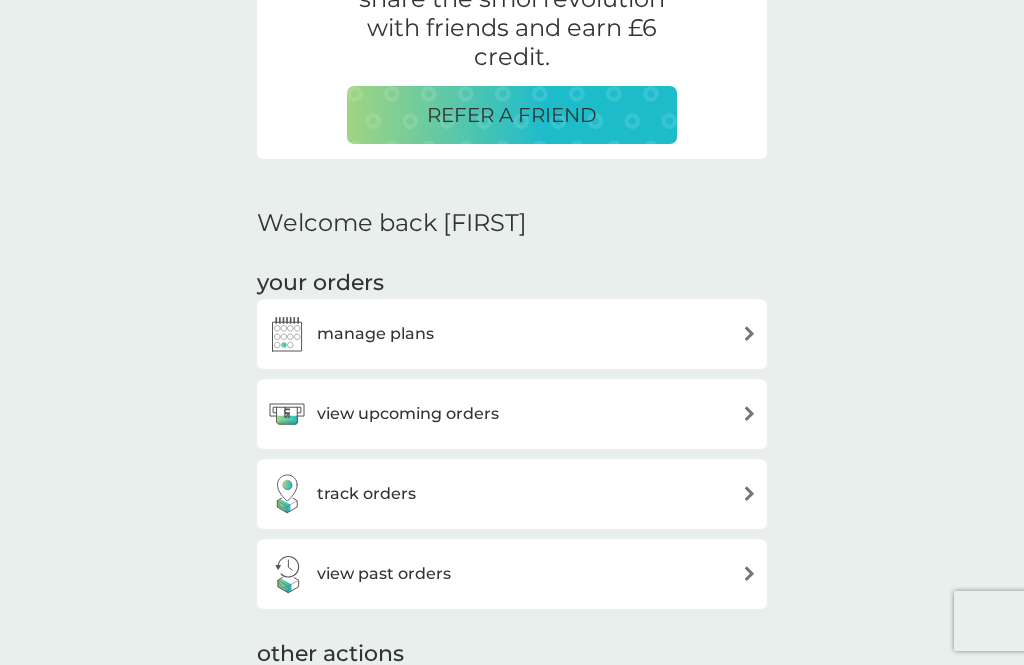 click on "manage plans" at bounding box center (512, 334) 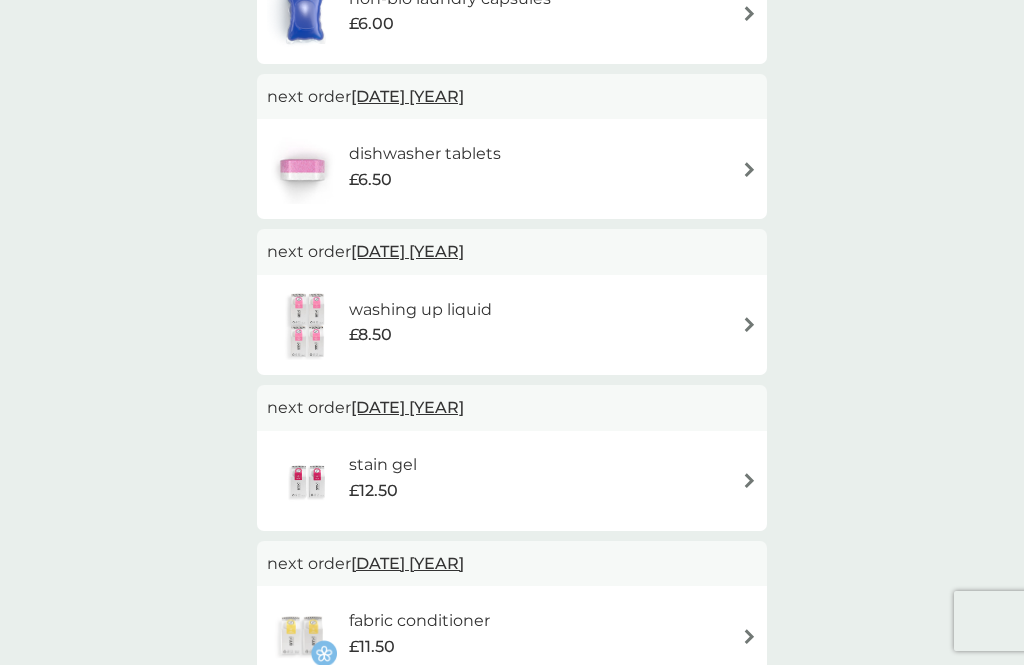 scroll, scrollTop: 0, scrollLeft: 0, axis: both 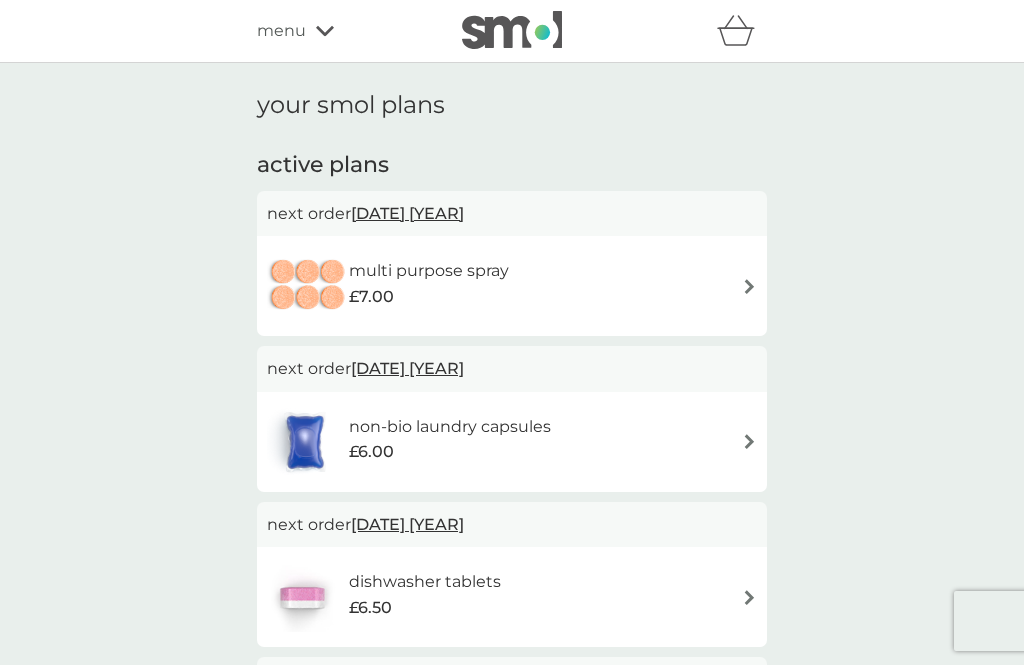 click at bounding box center (749, 286) 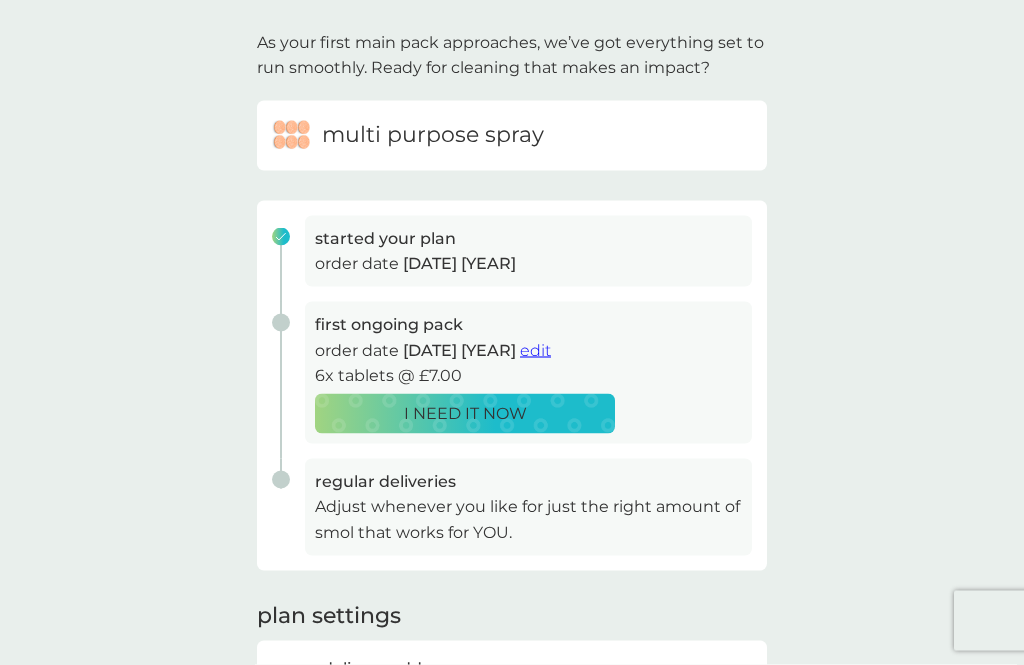 scroll, scrollTop: 118, scrollLeft: 0, axis: vertical 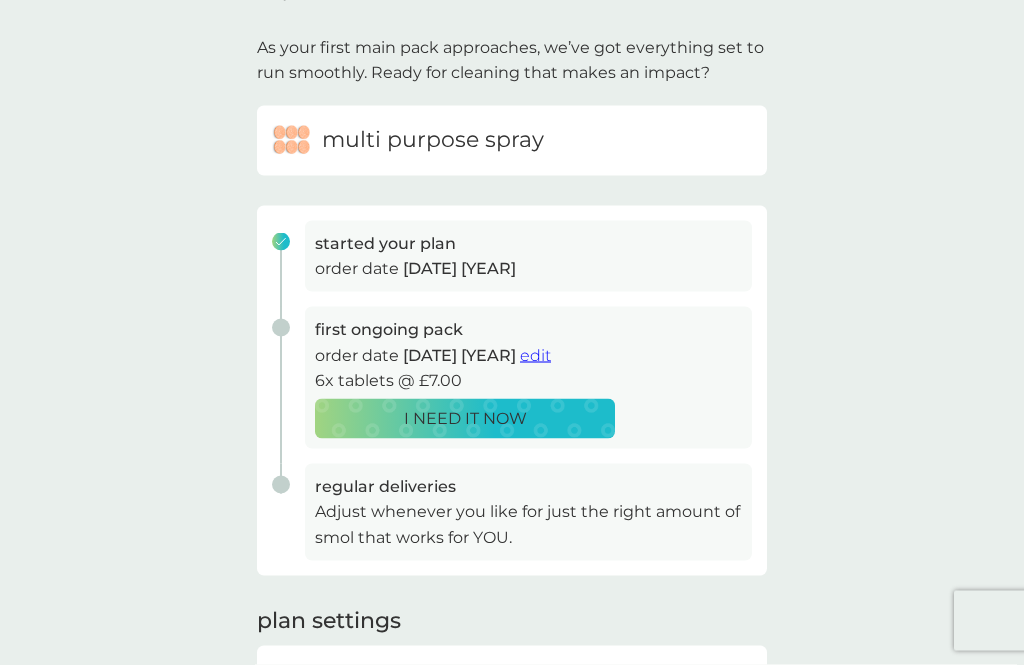 click on "edit" at bounding box center [535, 355] 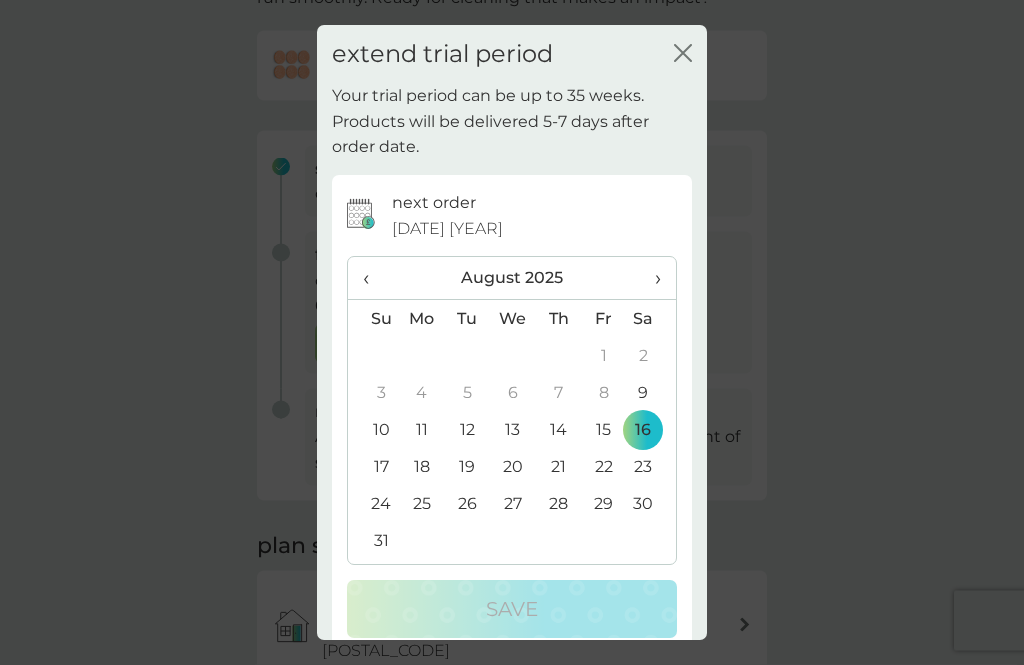 scroll, scrollTop: 190, scrollLeft: 0, axis: vertical 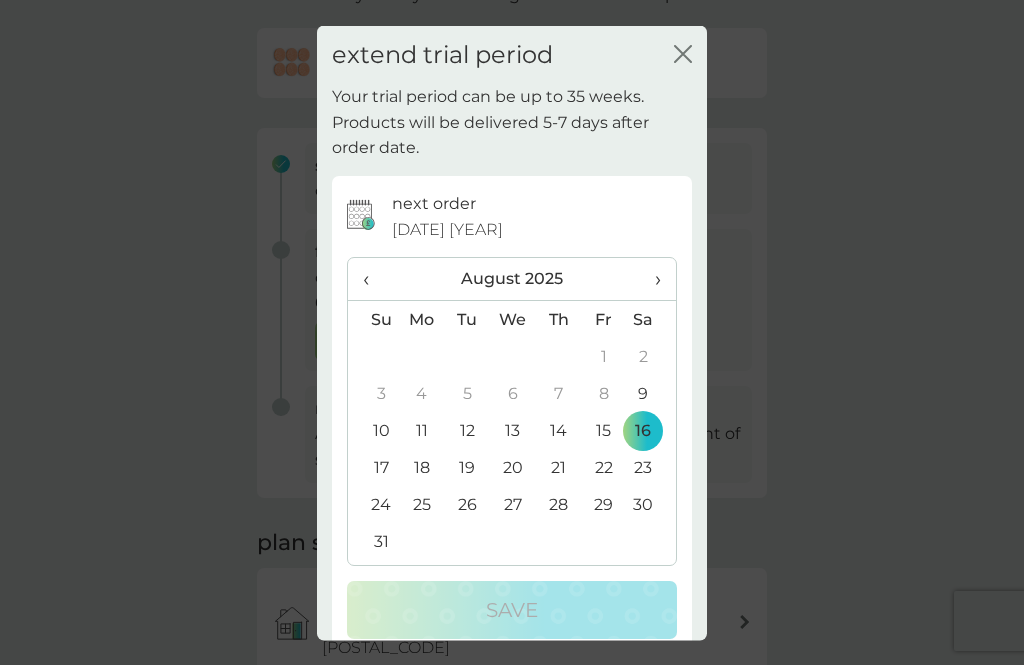 click on "›" at bounding box center [651, 279] 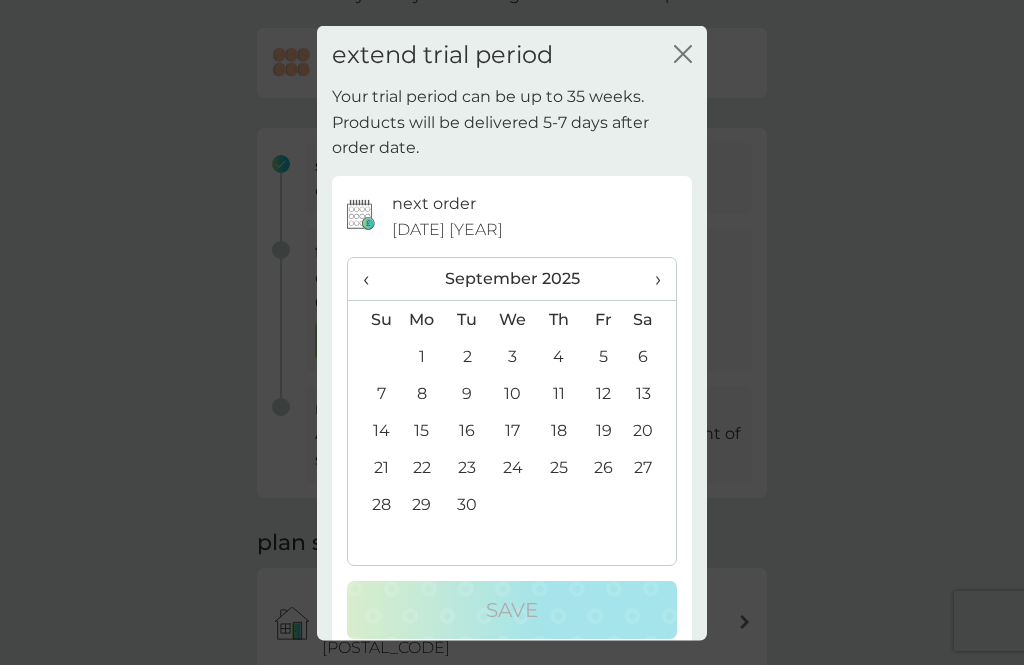 click on "›" at bounding box center [651, 279] 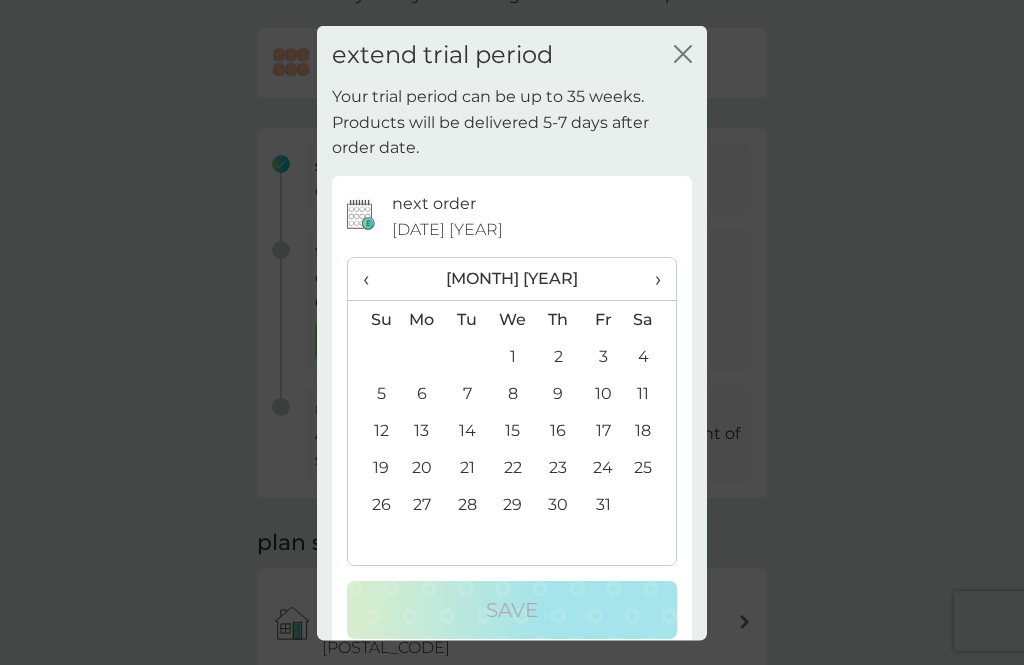 click 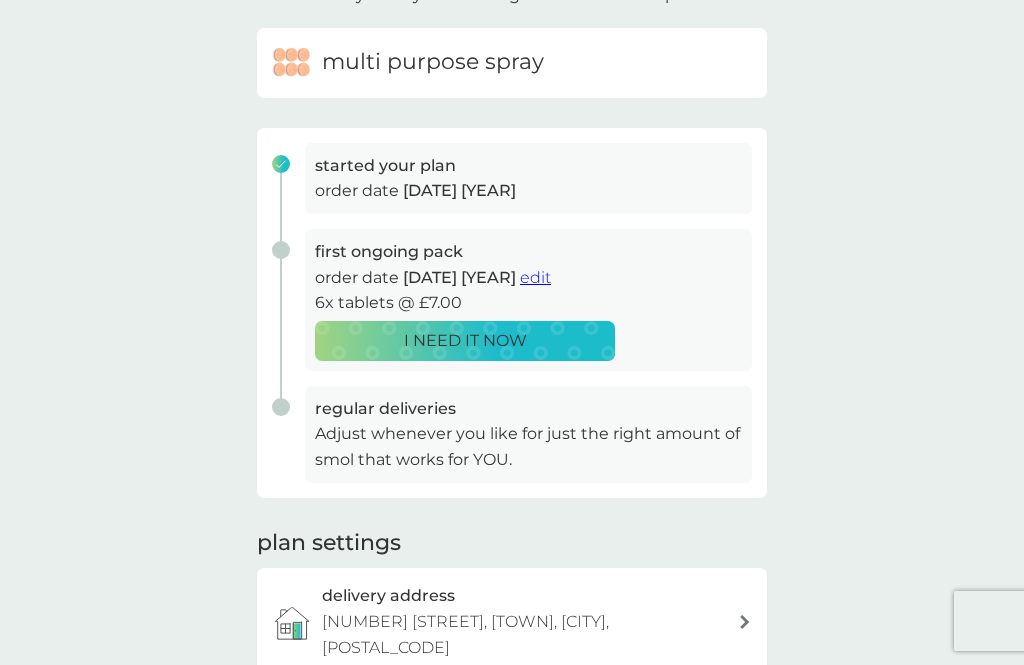 click on "edit" at bounding box center [535, 277] 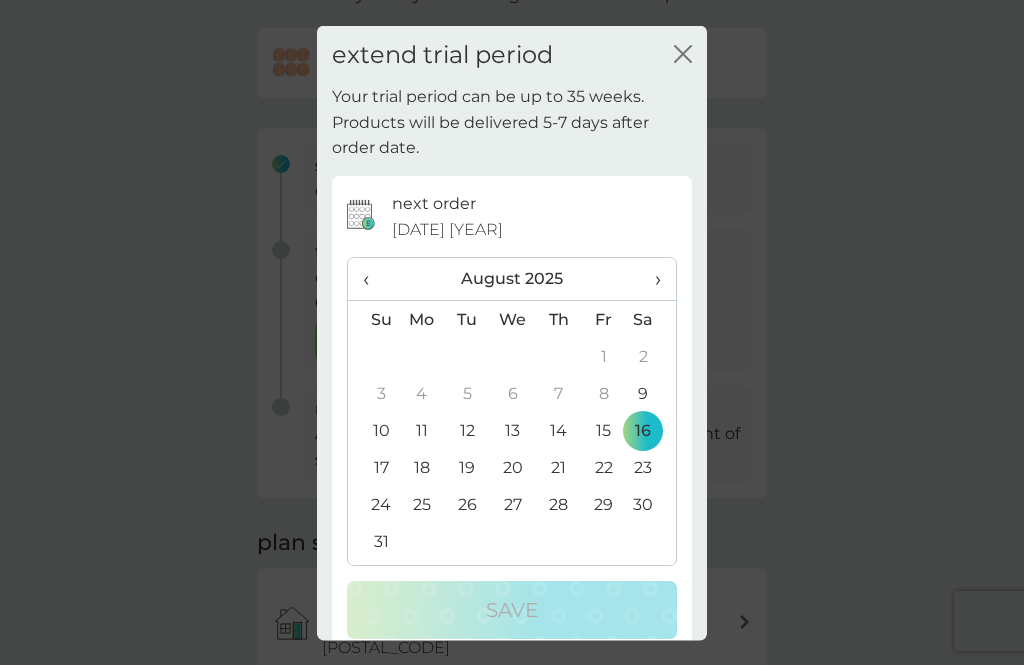 click on "›" at bounding box center (651, 279) 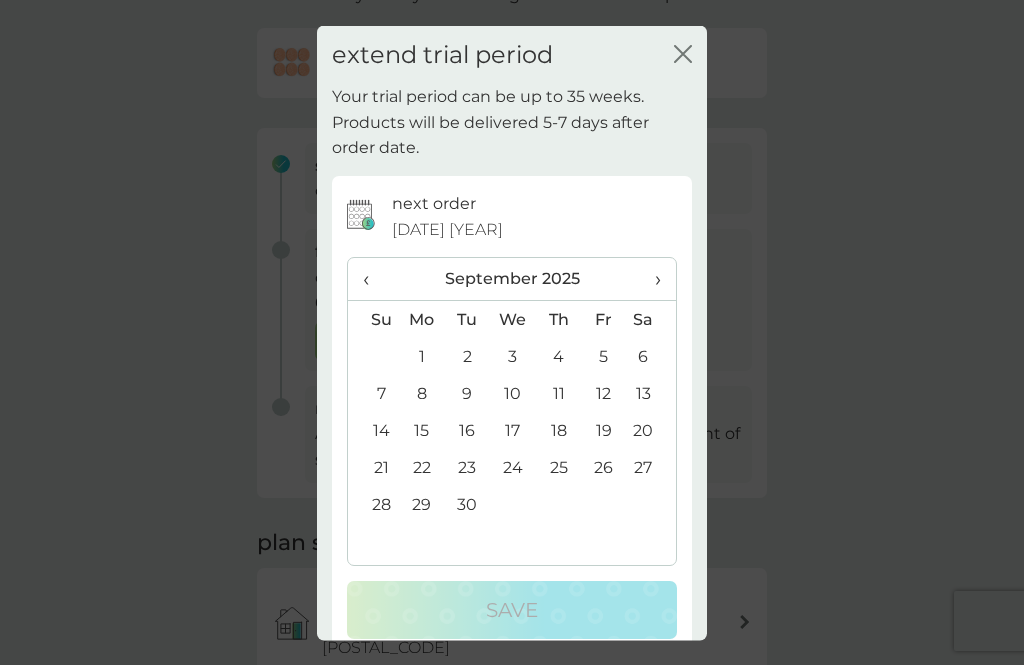 click on "27" at bounding box center (651, 467) 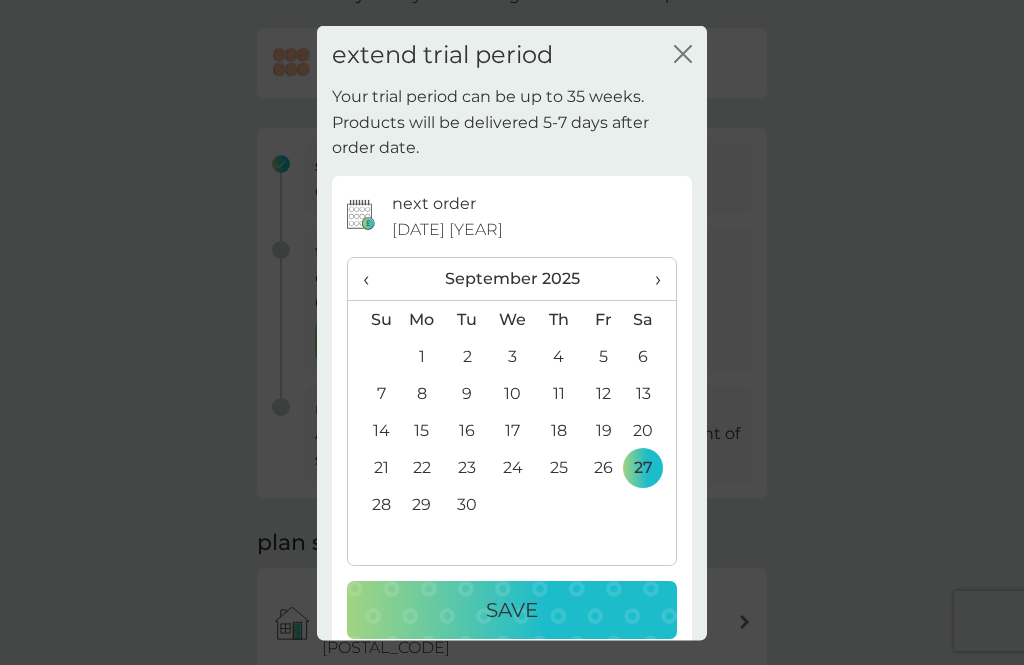 click on "›" at bounding box center [651, 279] 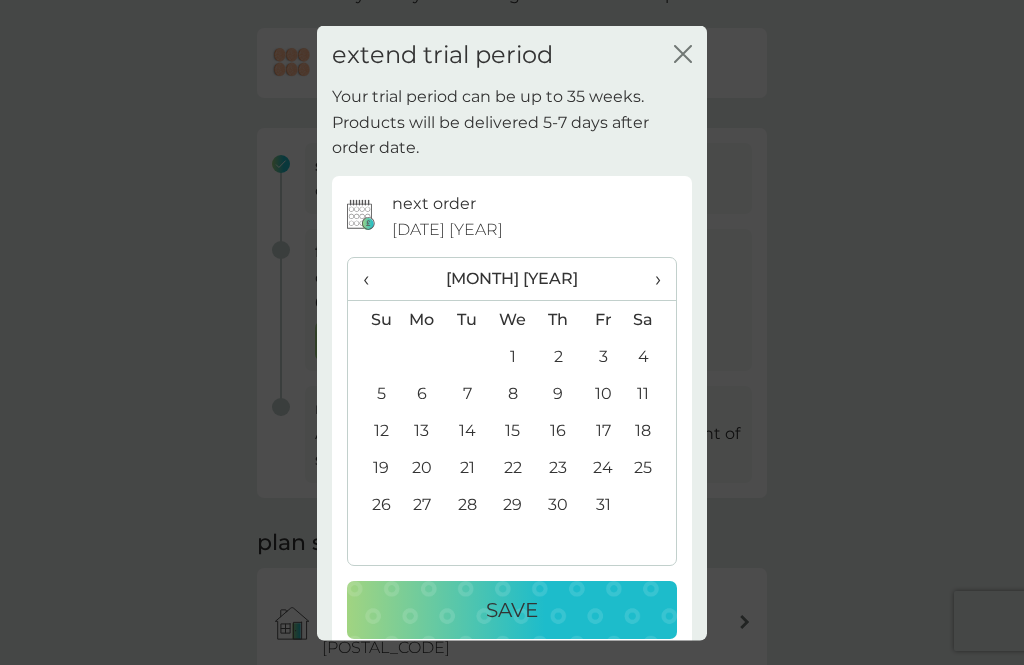 click on "25" at bounding box center [651, 467] 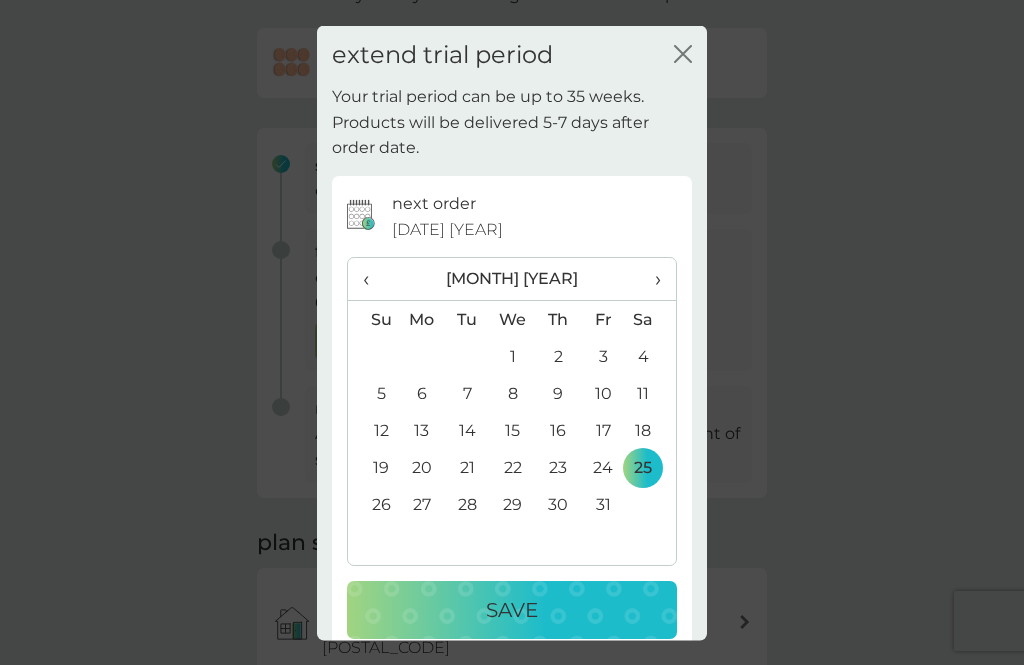 click on "›" at bounding box center [651, 279] 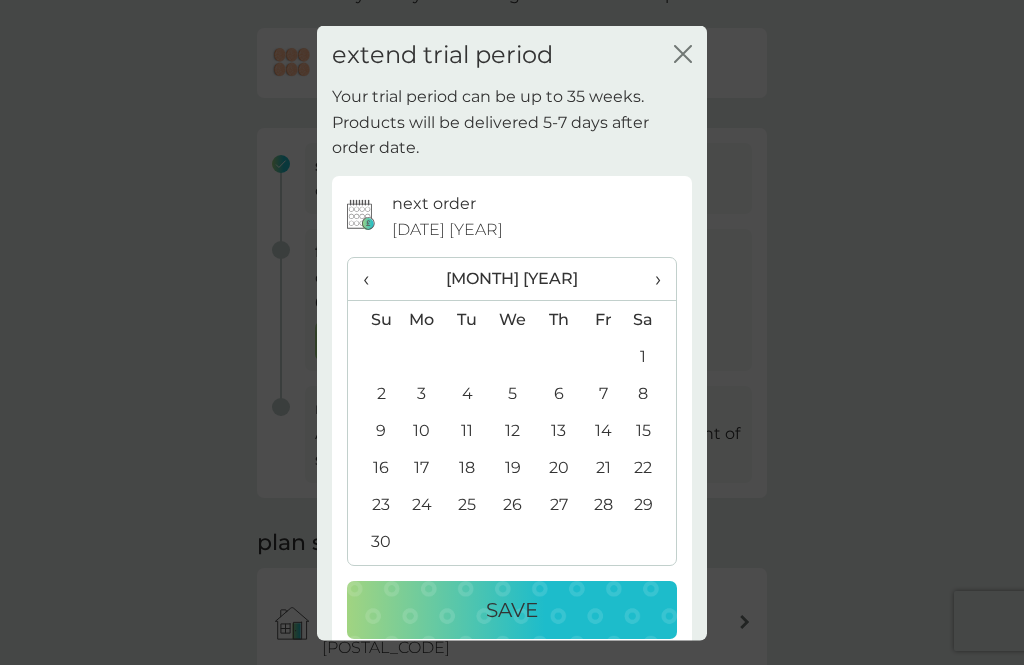 click on "›" at bounding box center (651, 279) 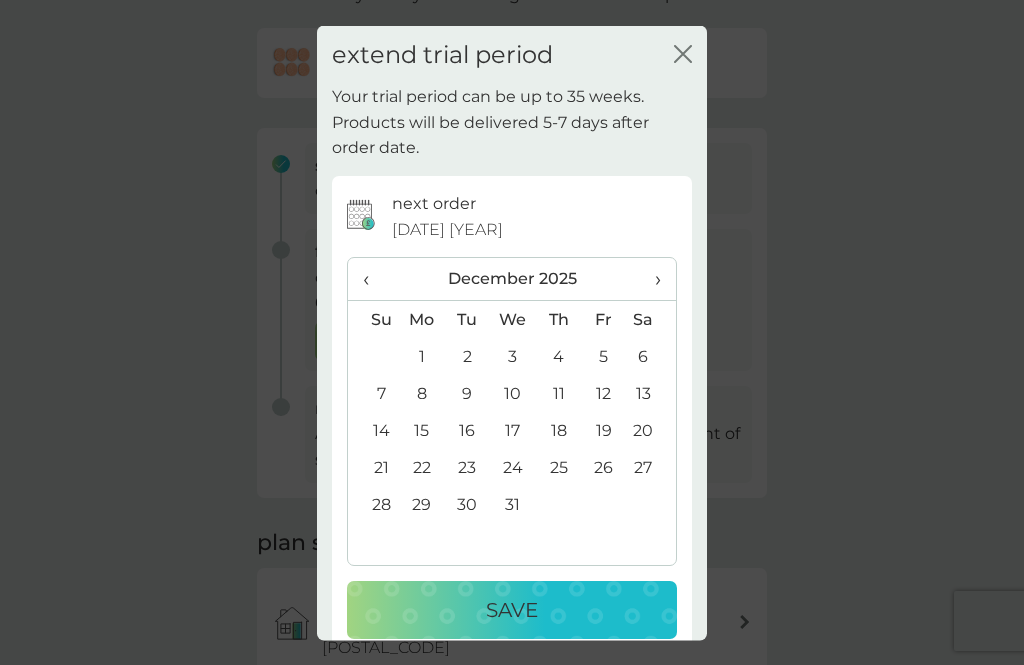 click on "›" at bounding box center [651, 279] 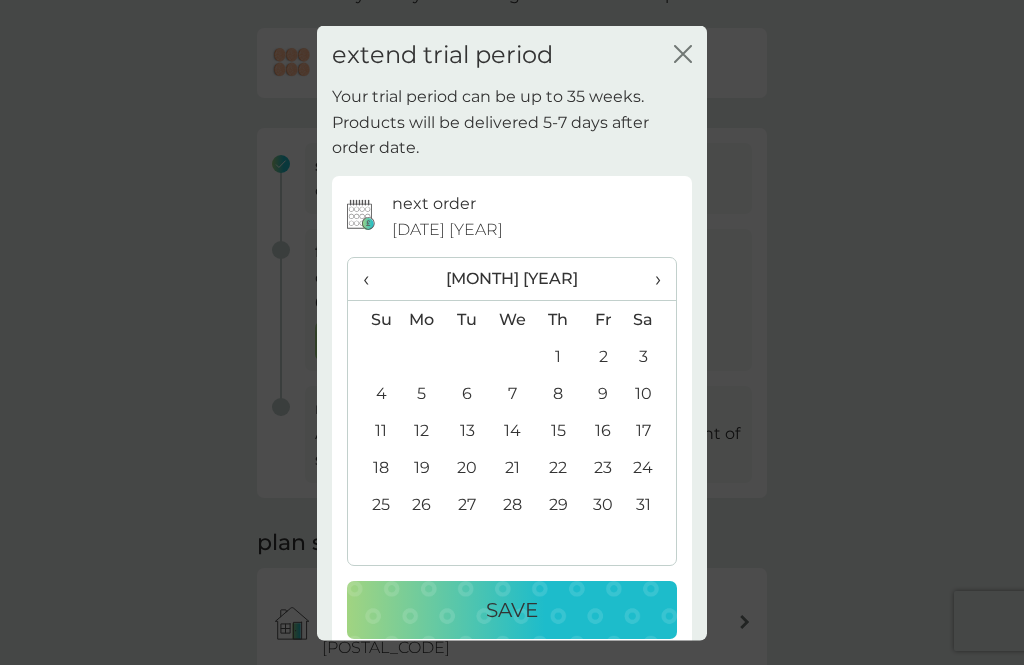 click on "›" at bounding box center [651, 279] 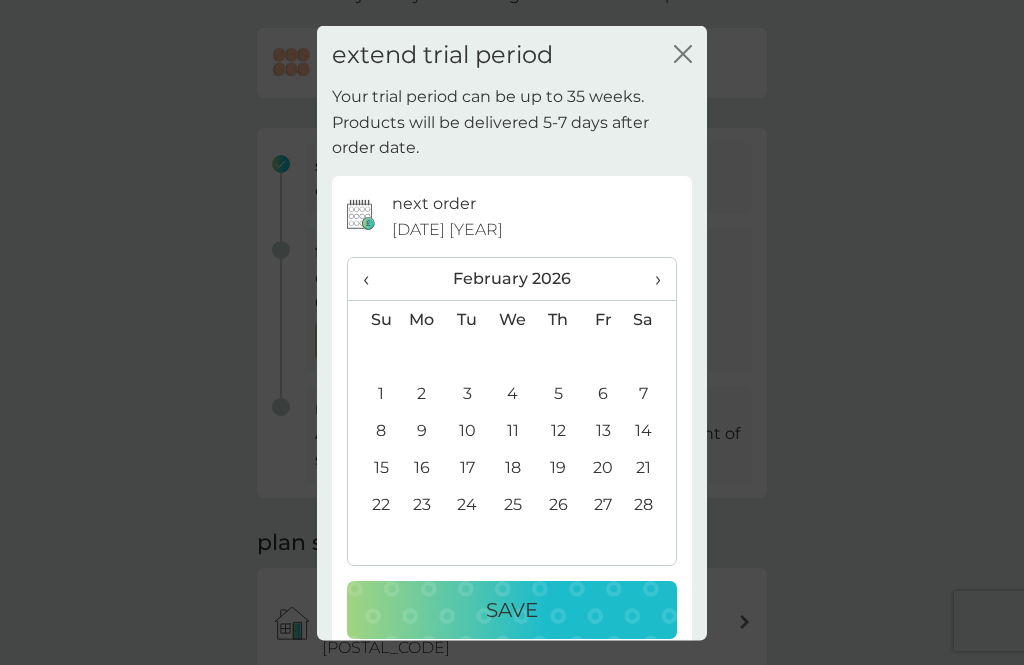 click on "›" at bounding box center [651, 279] 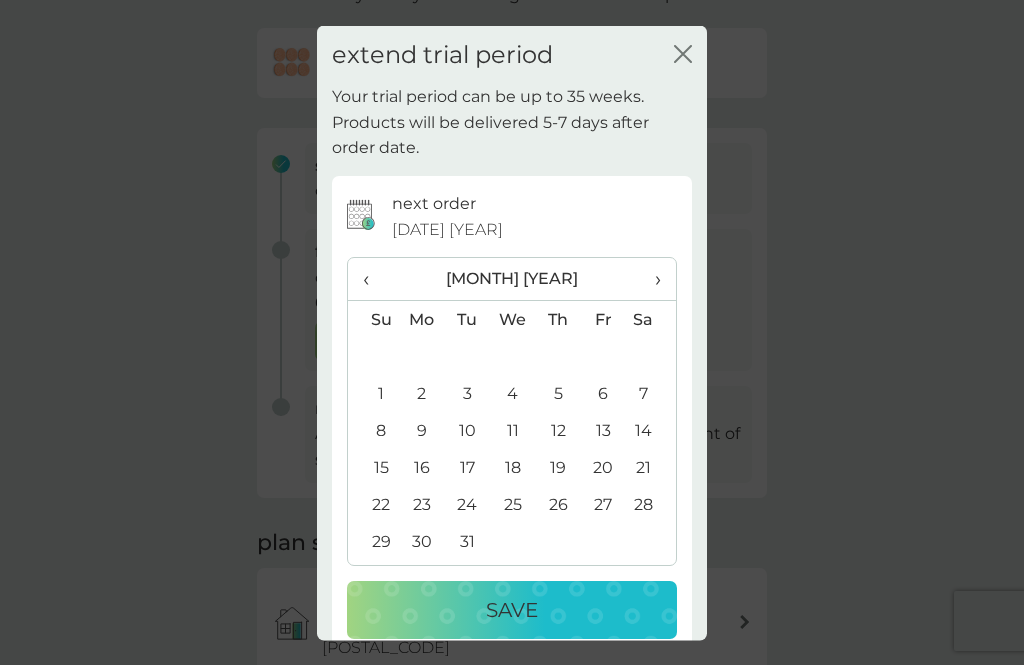 click on "›" at bounding box center [651, 279] 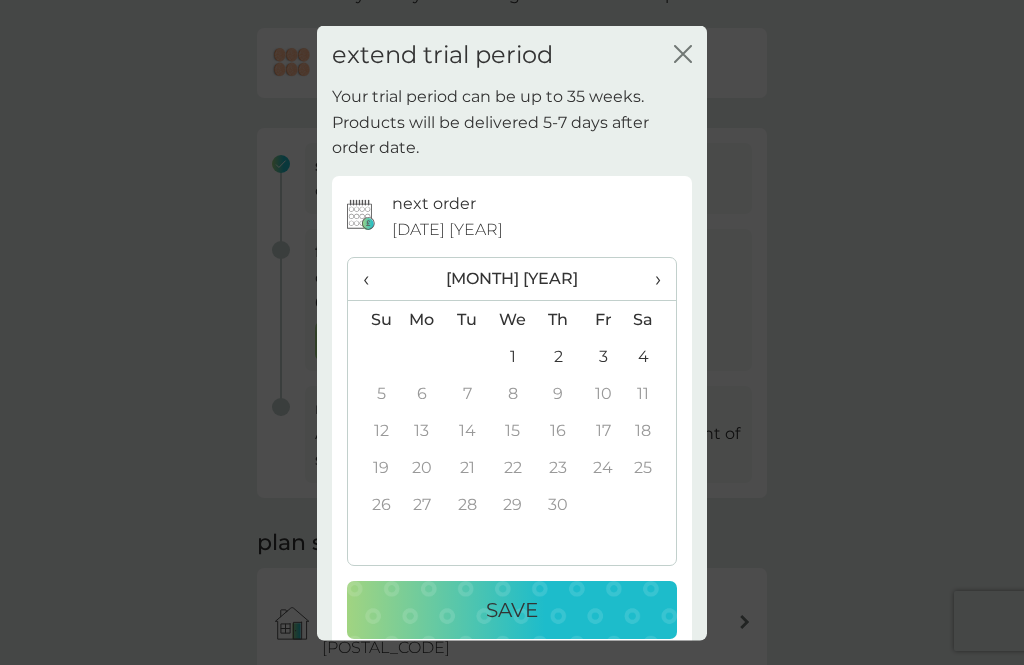 click on "4" at bounding box center (651, 356) 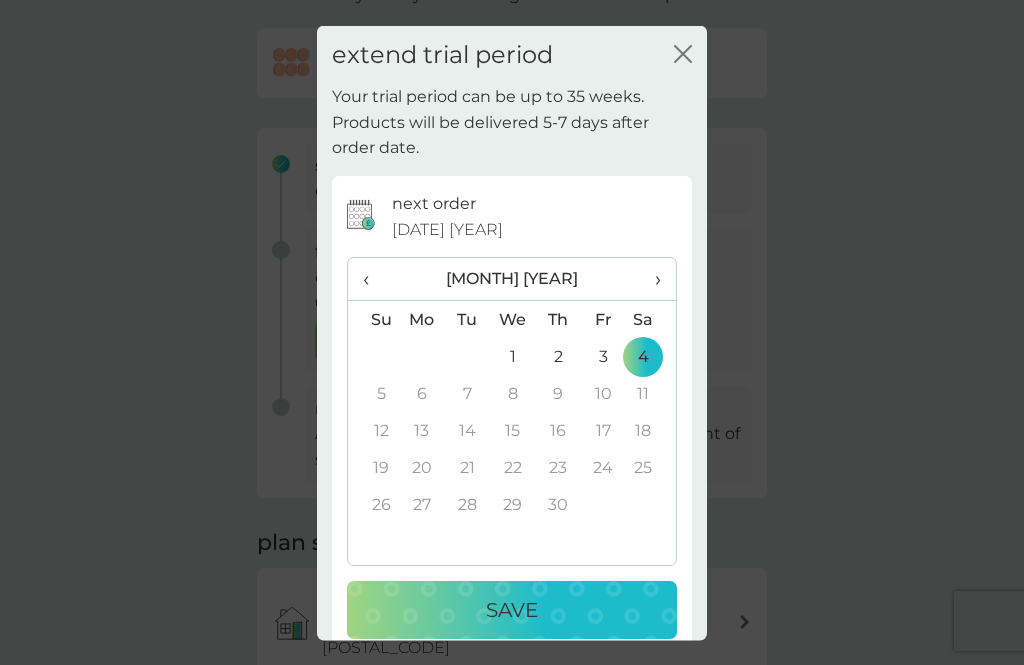 click on "Save" at bounding box center (512, 610) 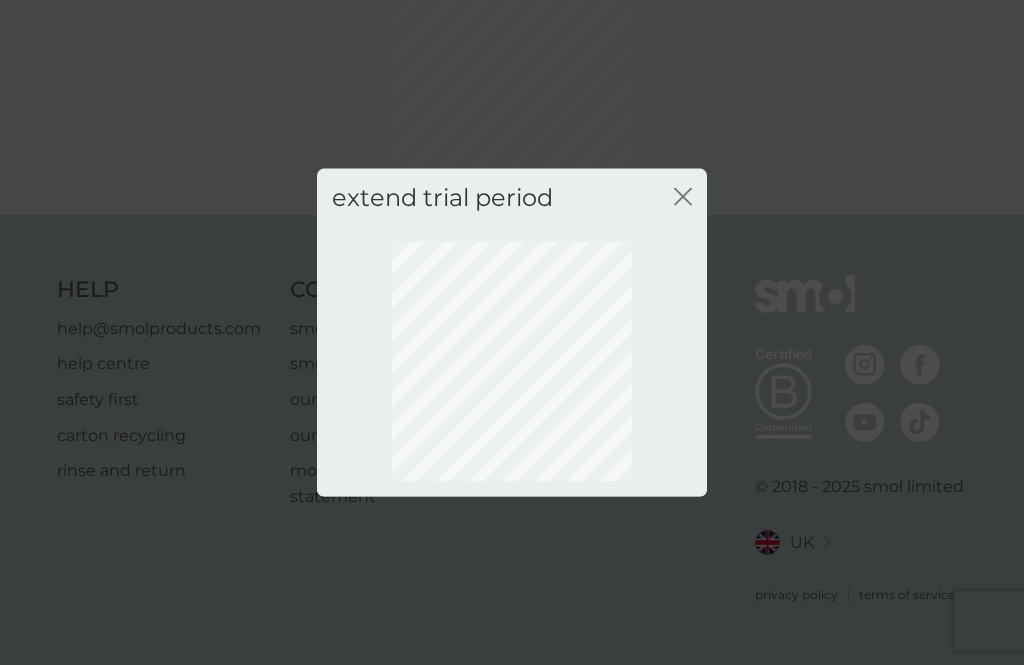 scroll, scrollTop: 108, scrollLeft: 0, axis: vertical 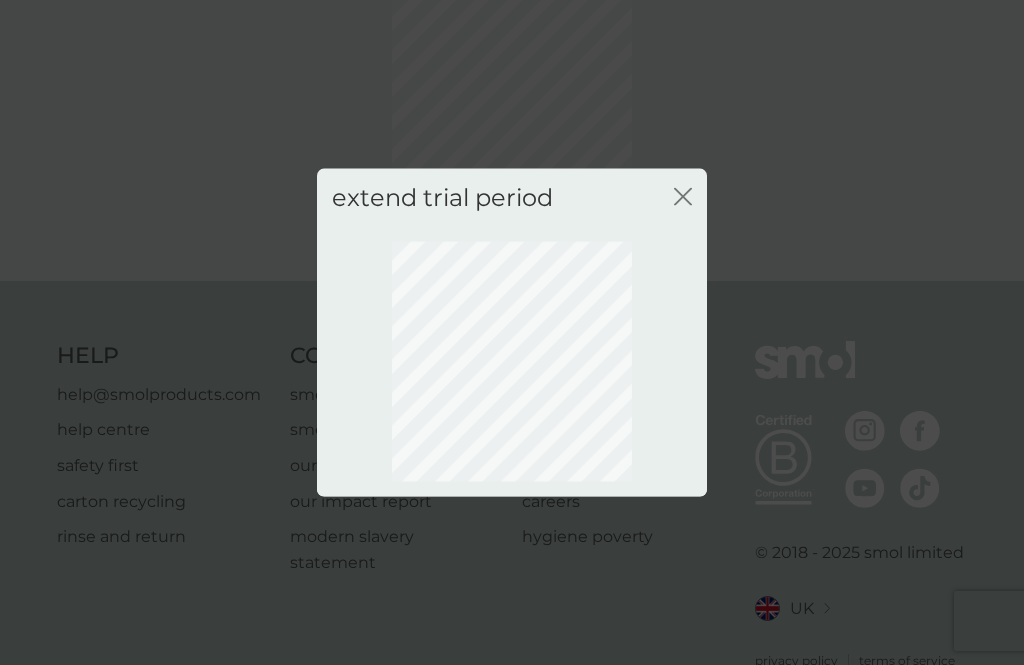 click on "close" 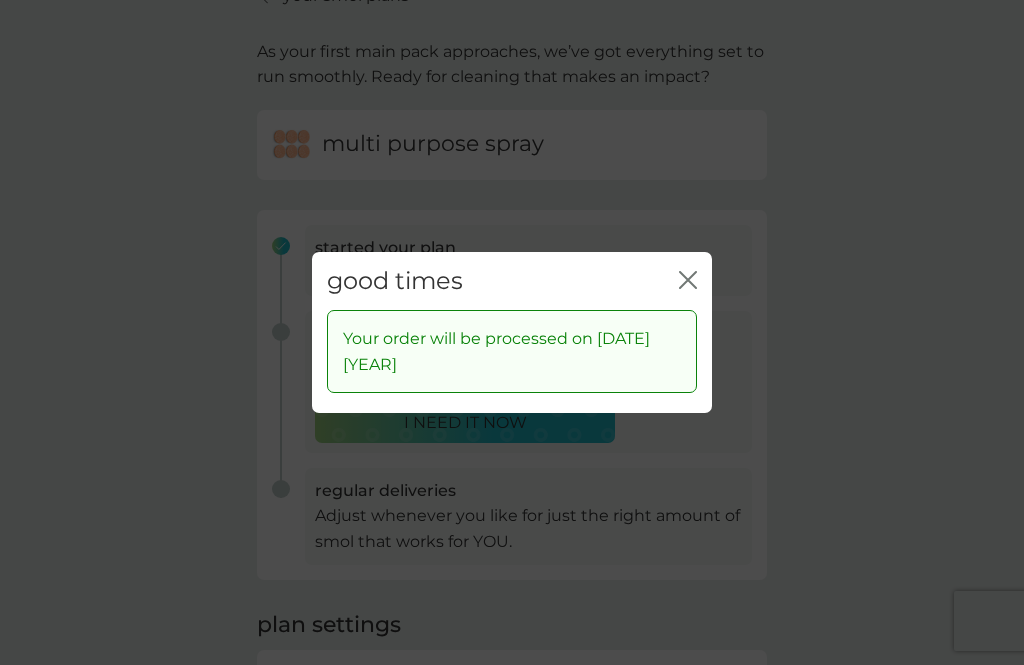 click on "close" 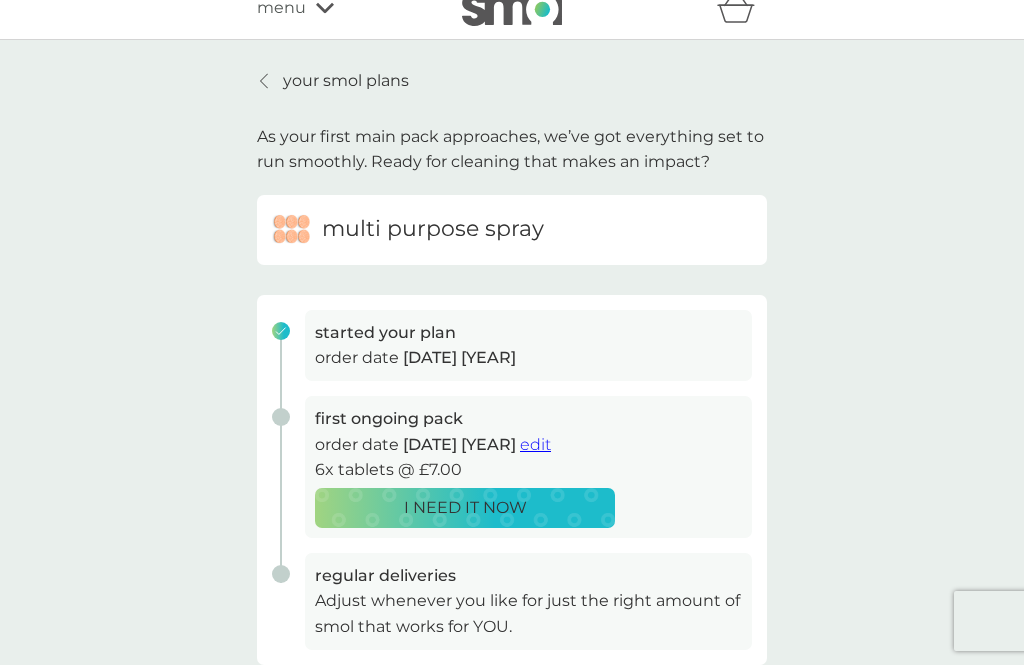 scroll, scrollTop: 0, scrollLeft: 0, axis: both 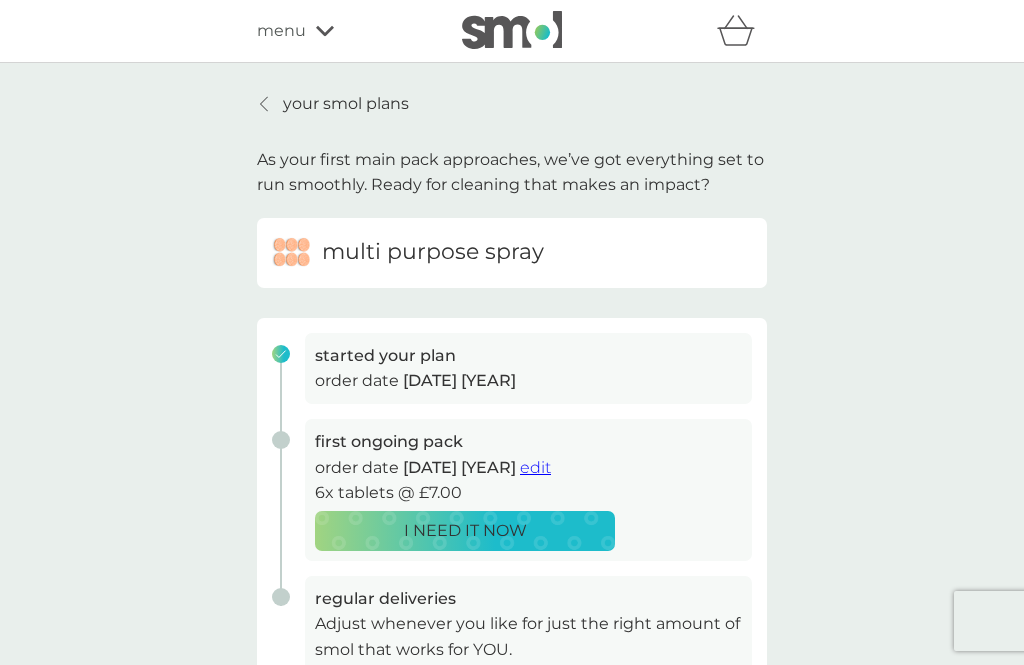 click on "your smol plans" at bounding box center (333, 104) 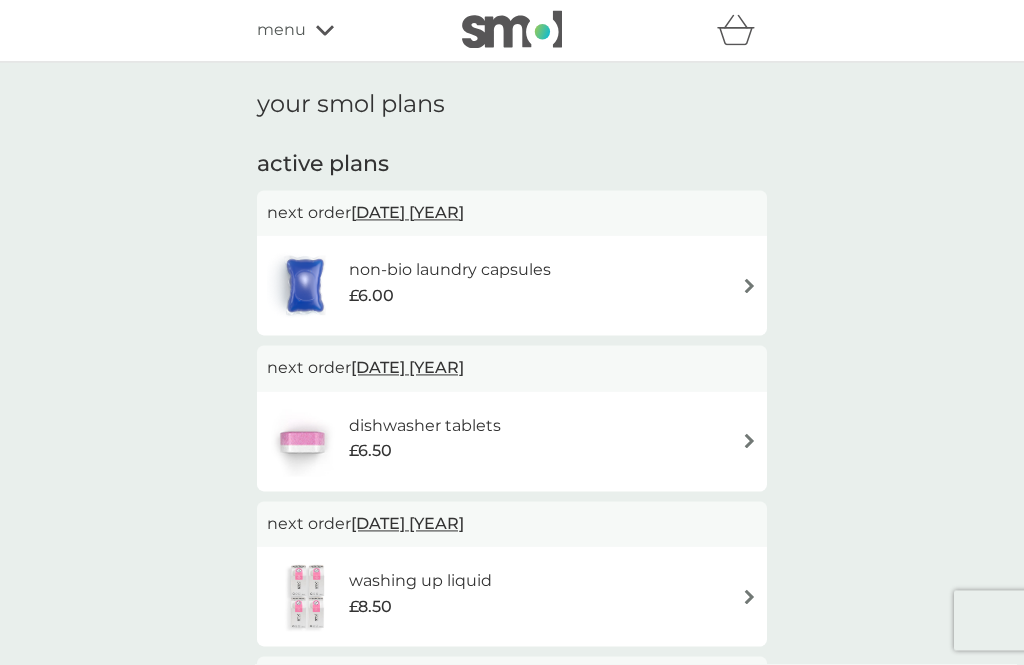 scroll, scrollTop: 40, scrollLeft: 0, axis: vertical 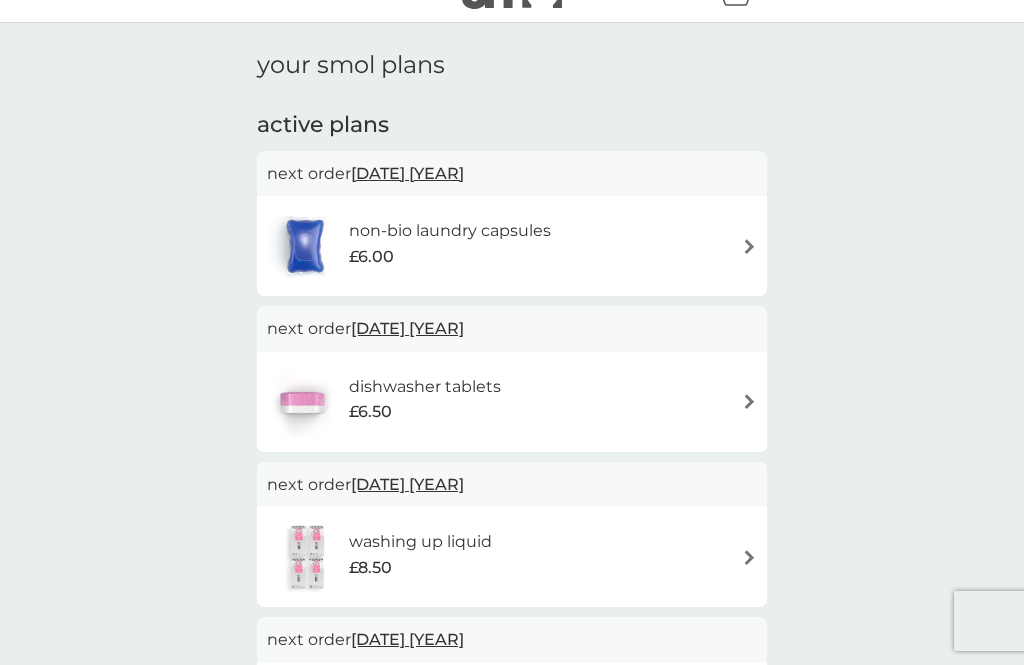 click on "non-bio laundry capsules £6.00" at bounding box center [512, 246] 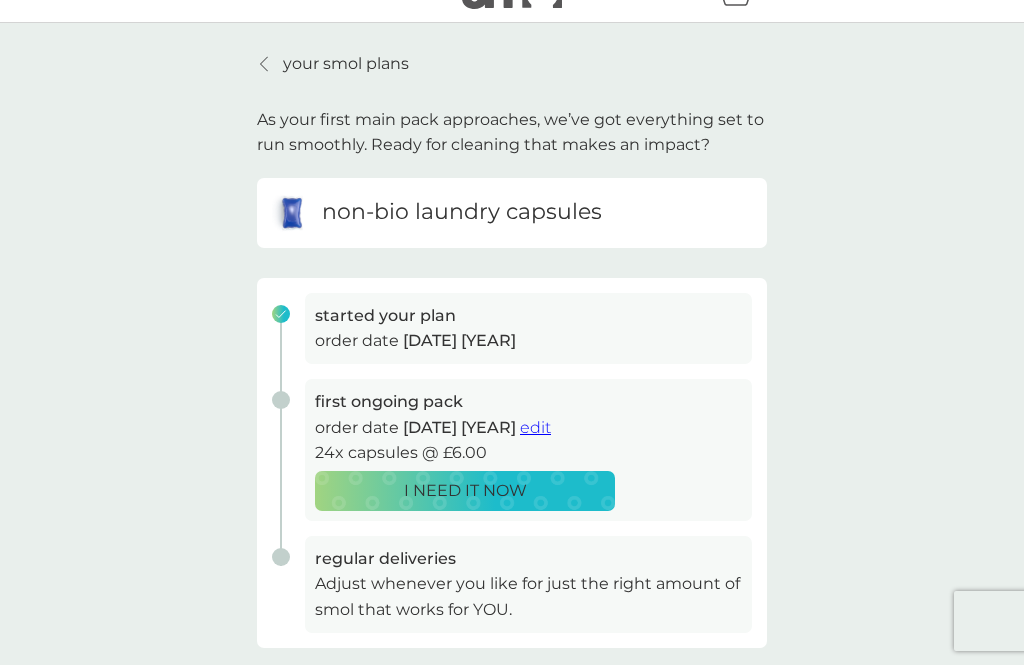 scroll, scrollTop: 0, scrollLeft: 0, axis: both 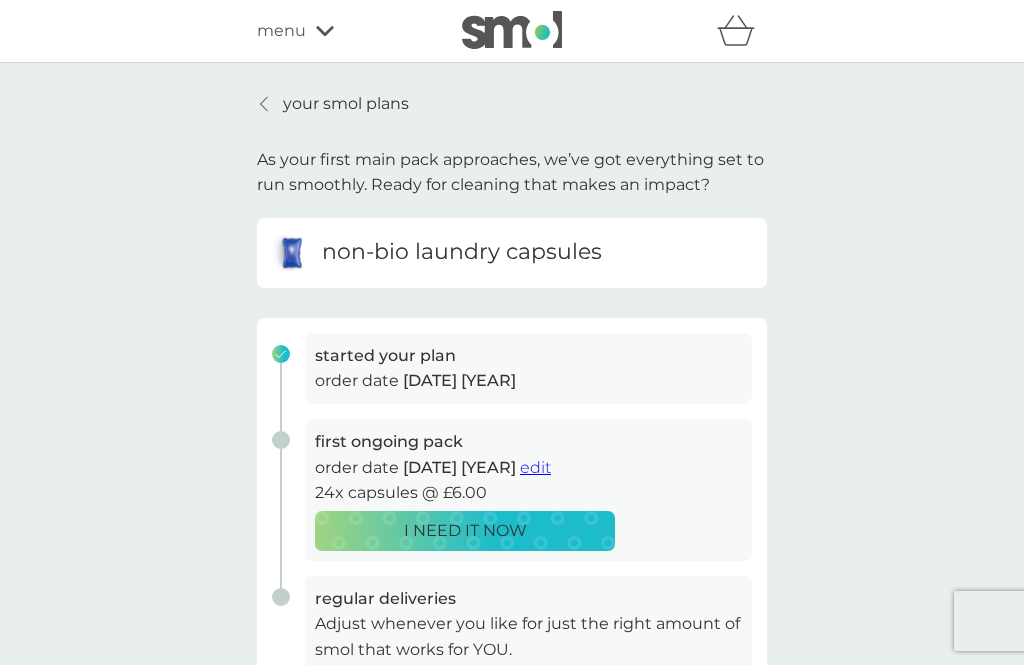 click on "edit" at bounding box center [535, 467] 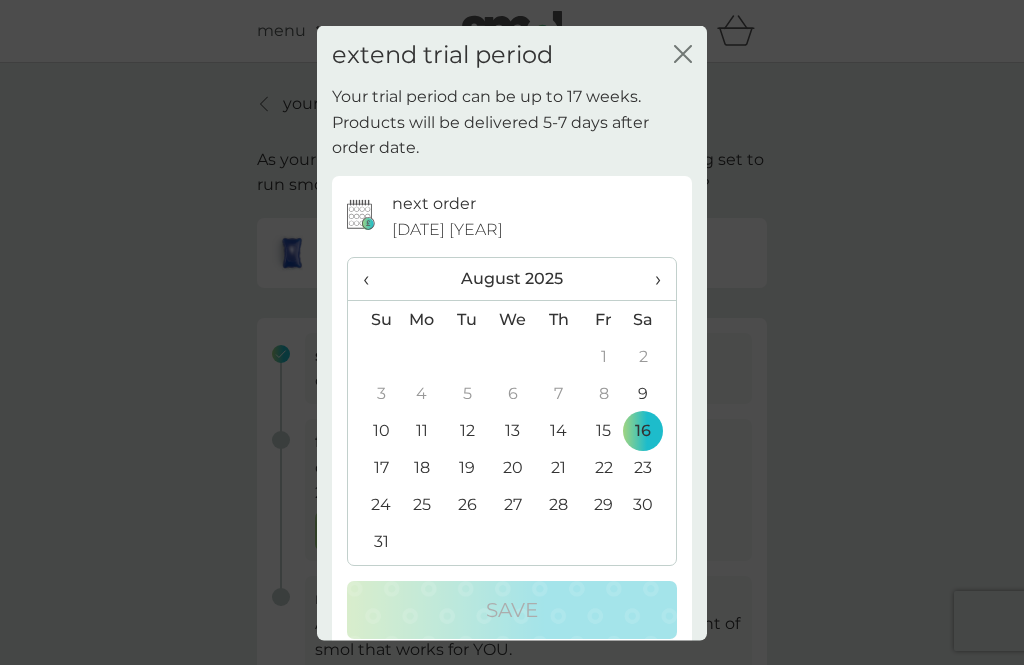 click on "›" at bounding box center (651, 279) 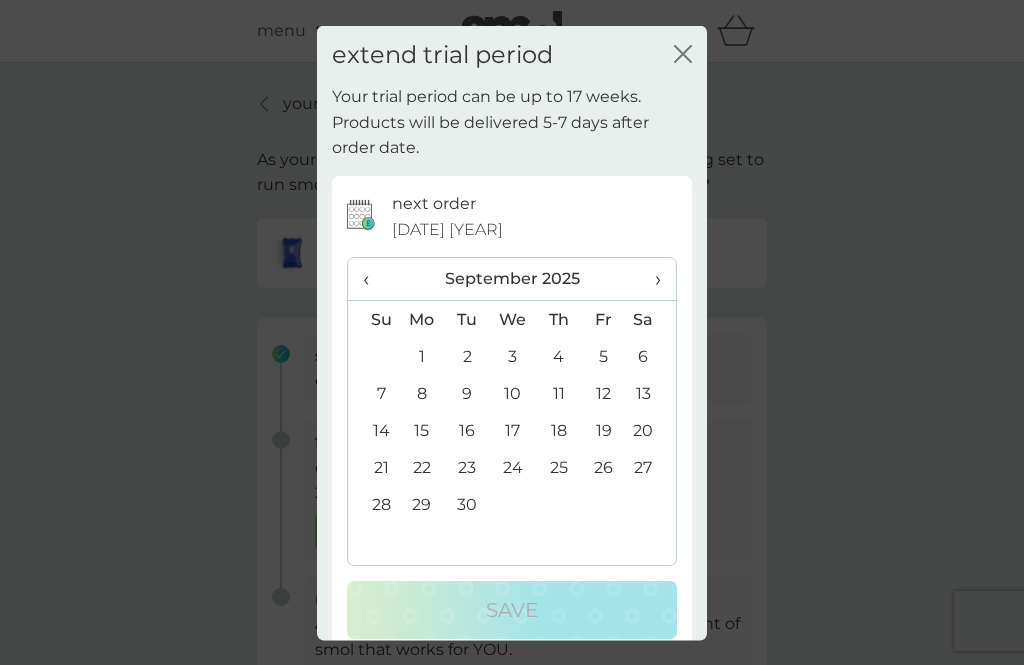 click on "›" at bounding box center [651, 279] 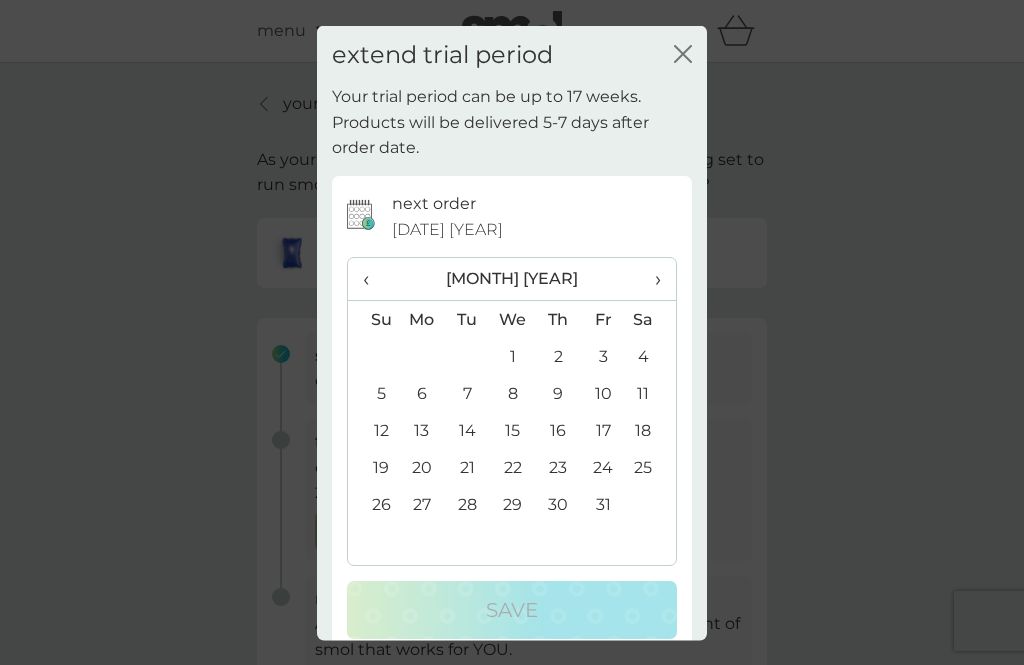 click on "›" at bounding box center (651, 279) 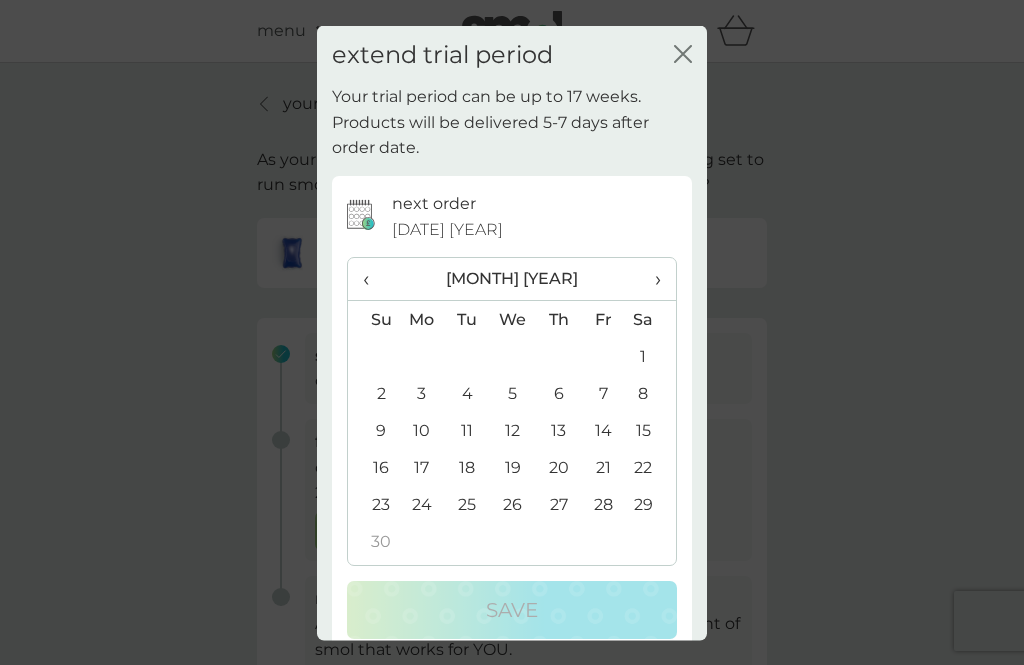click on "›" at bounding box center (651, 279) 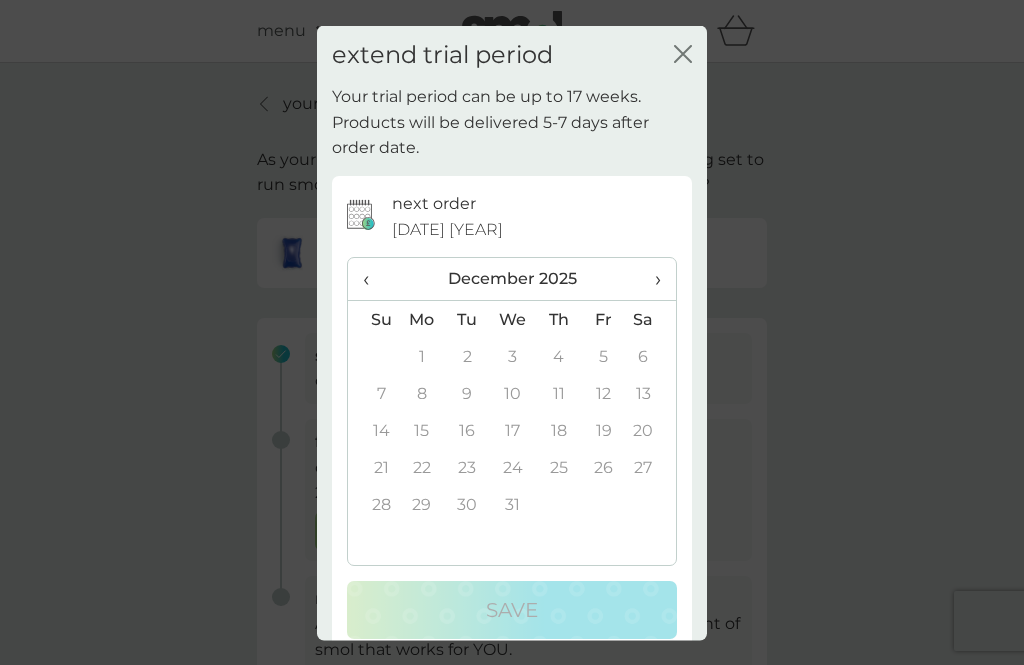 click on "‹" at bounding box center [373, 279] 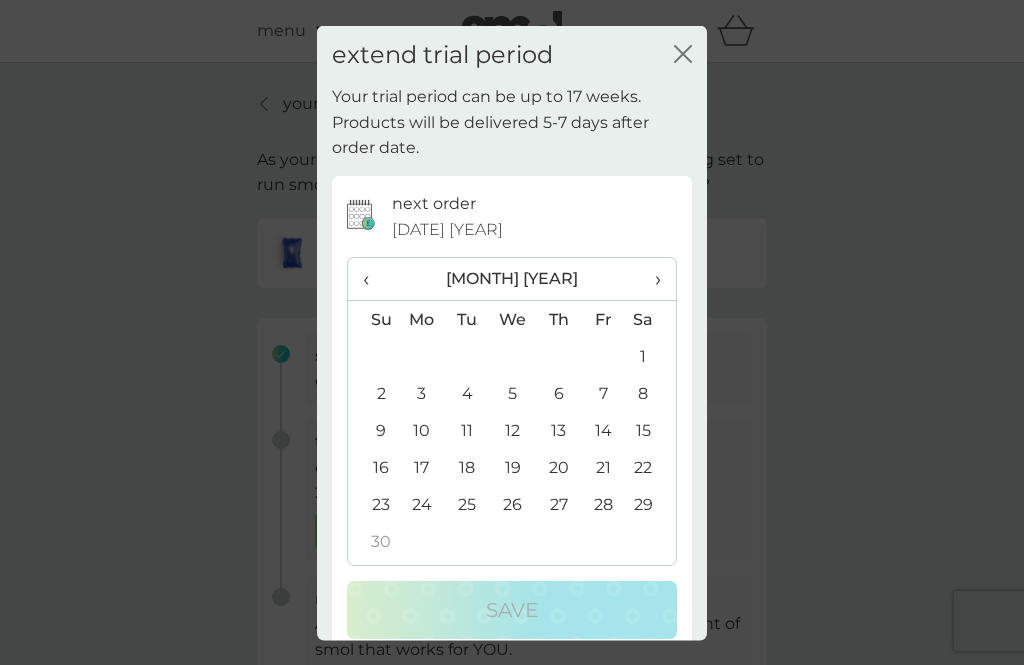 click on "29" at bounding box center [651, 504] 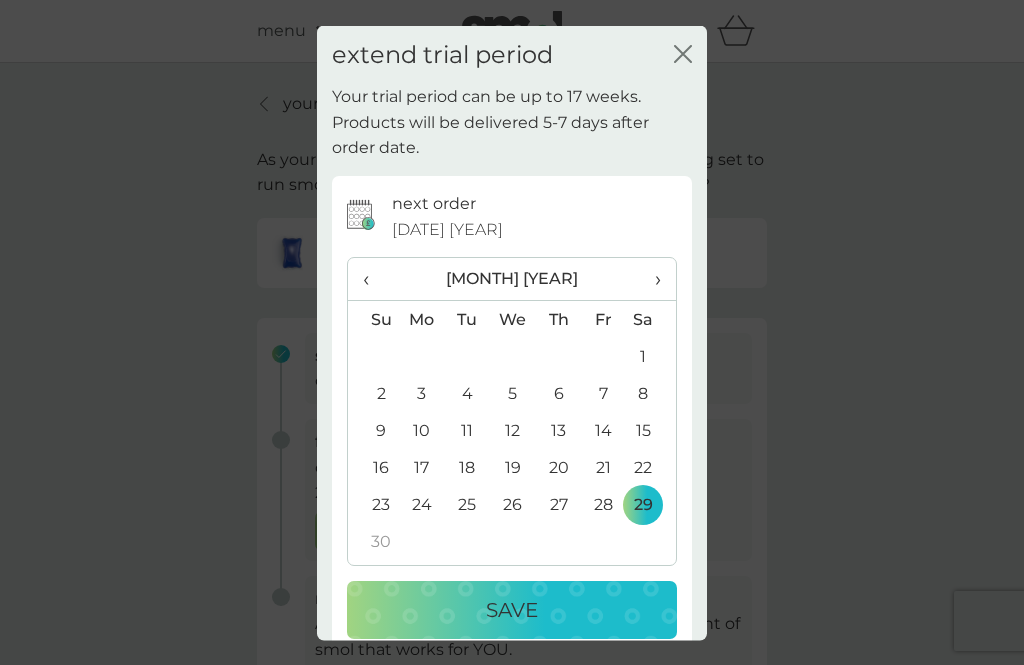 click on "Save" at bounding box center [512, 610] 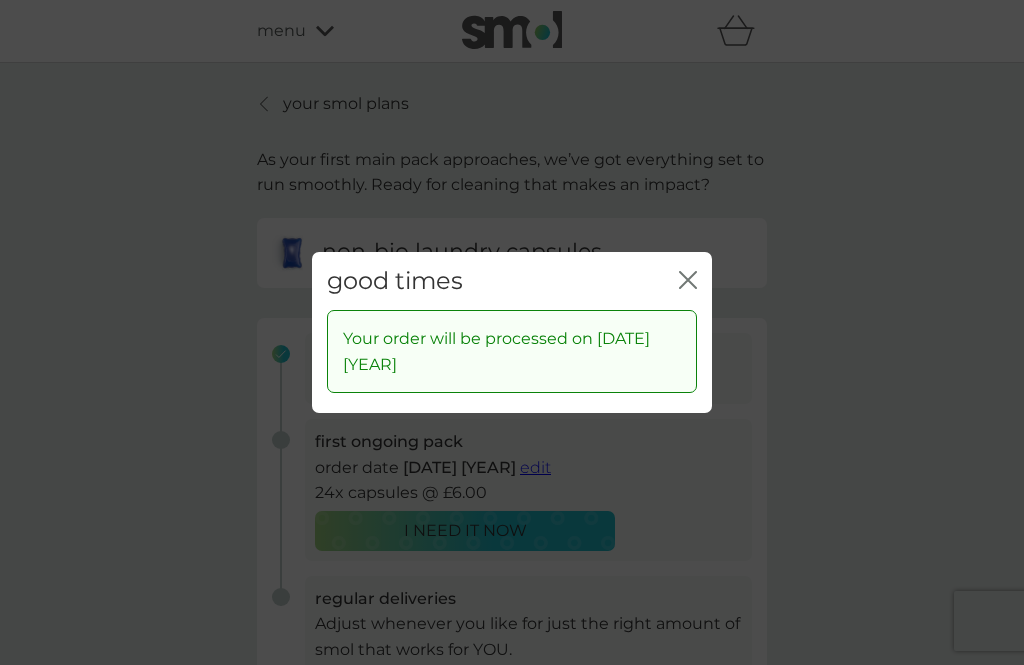 click on "close" 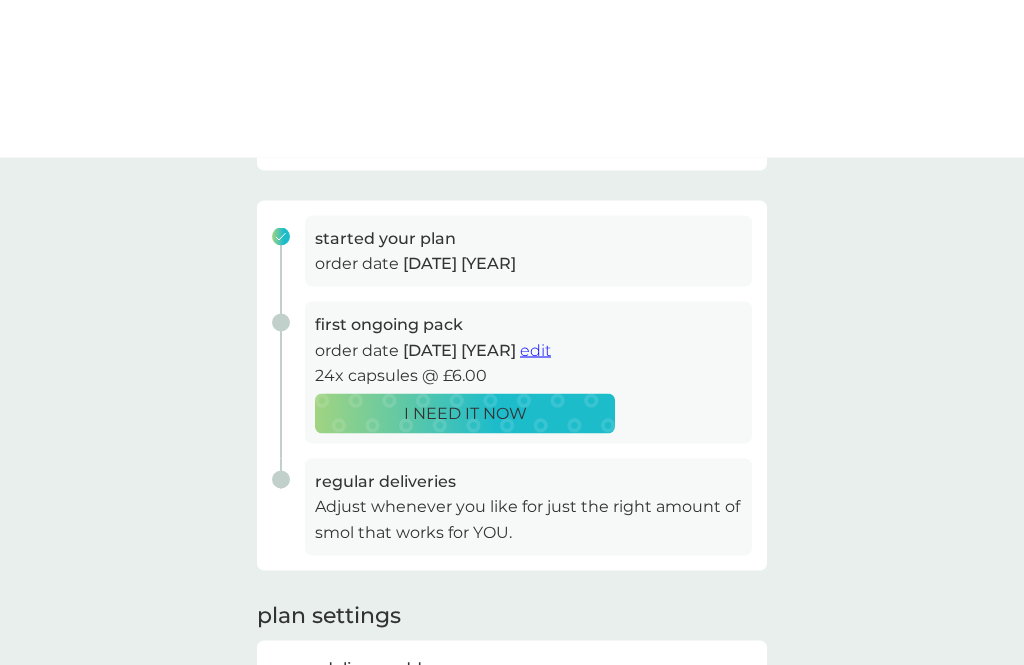 scroll, scrollTop: 0, scrollLeft: 0, axis: both 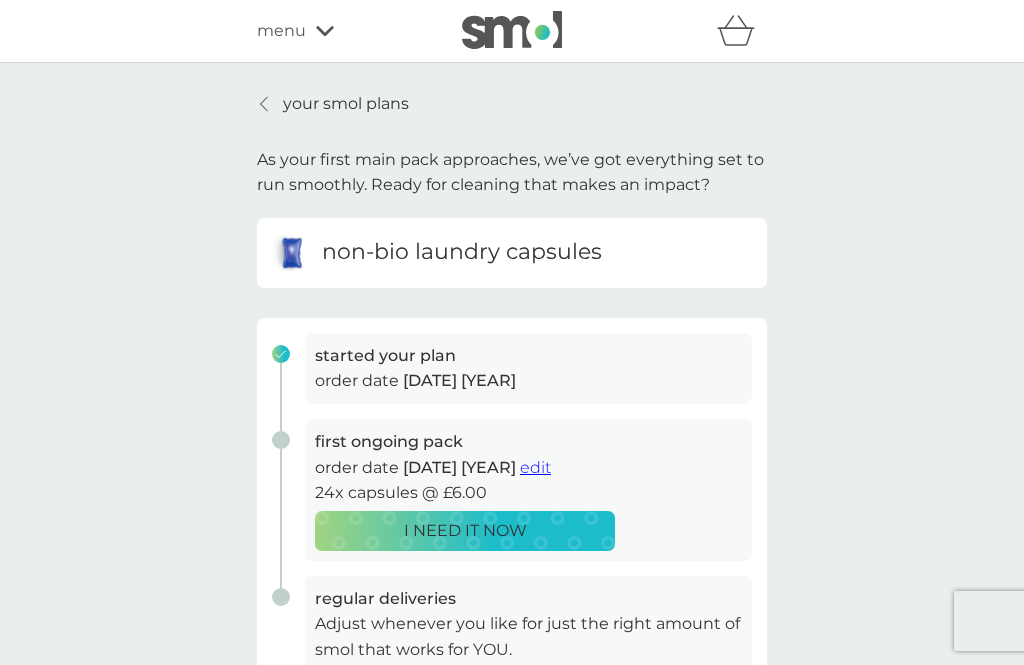 click on "your smol plans" at bounding box center [346, 104] 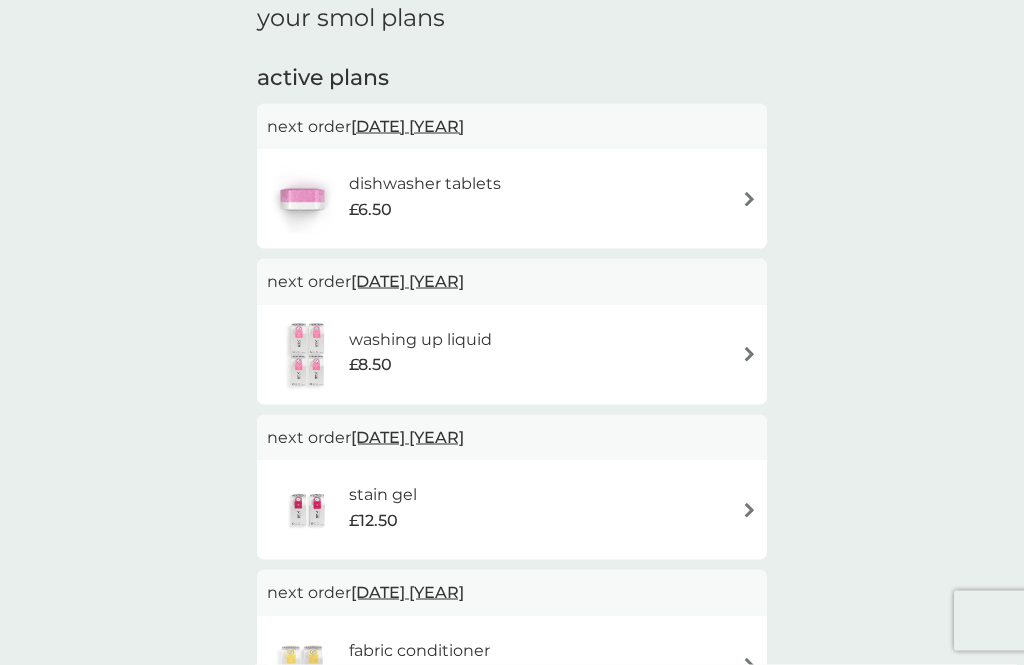 scroll, scrollTop: 89, scrollLeft: 0, axis: vertical 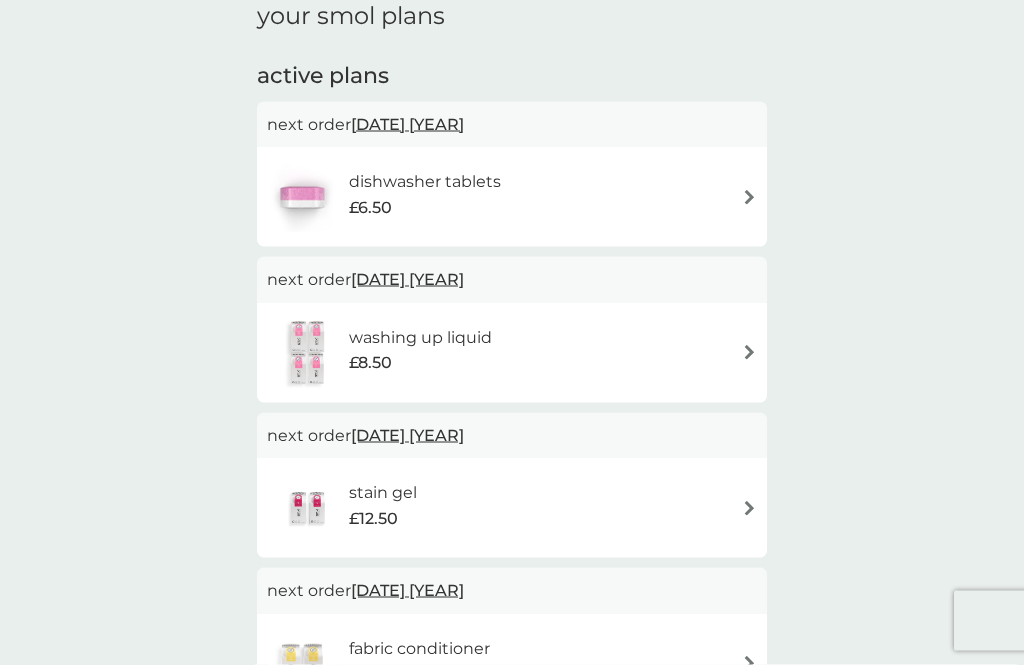 click at bounding box center [749, 197] 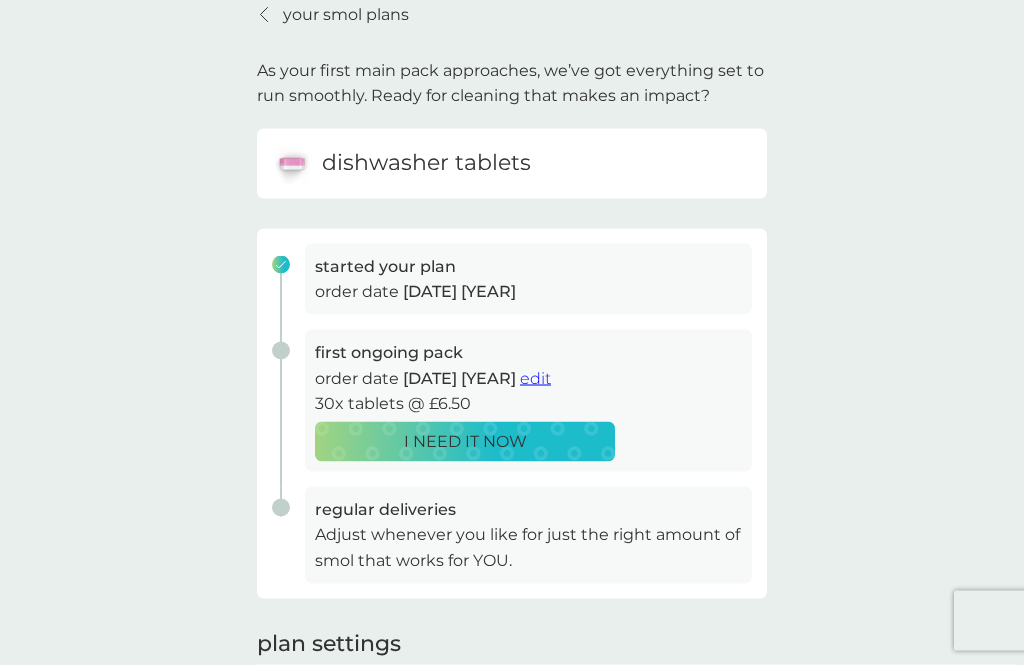 scroll, scrollTop: 0, scrollLeft: 0, axis: both 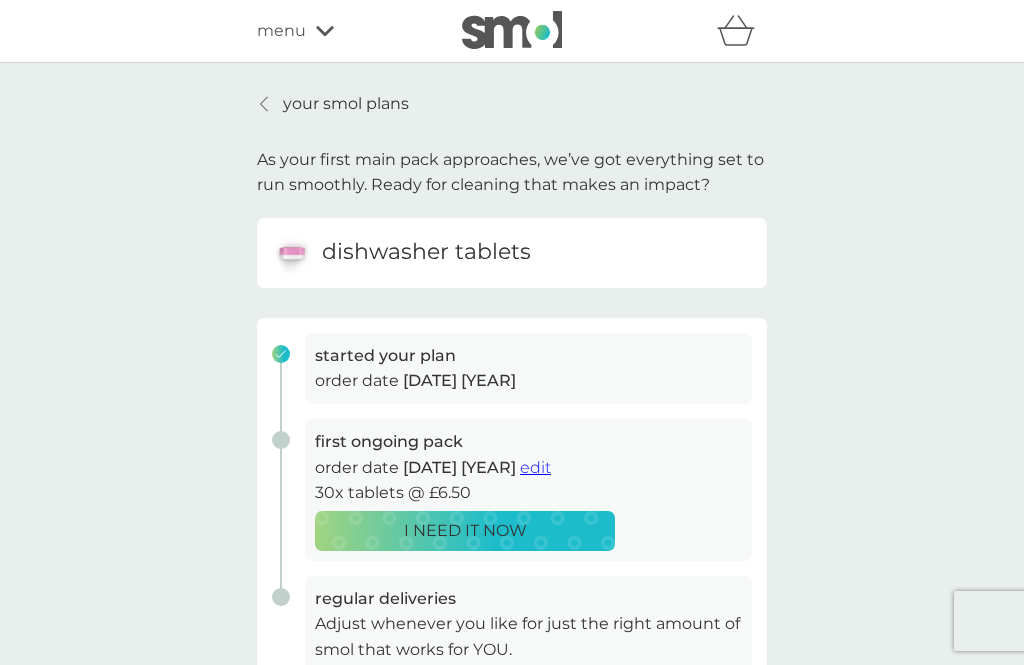 click on "edit" at bounding box center [535, 467] 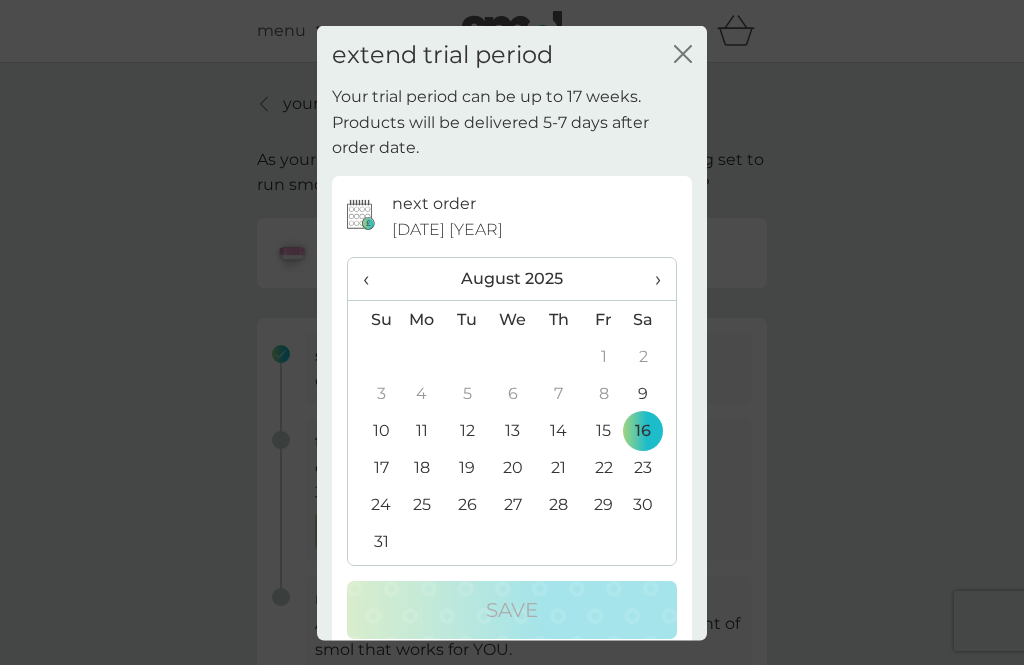 click on "›" at bounding box center [651, 279] 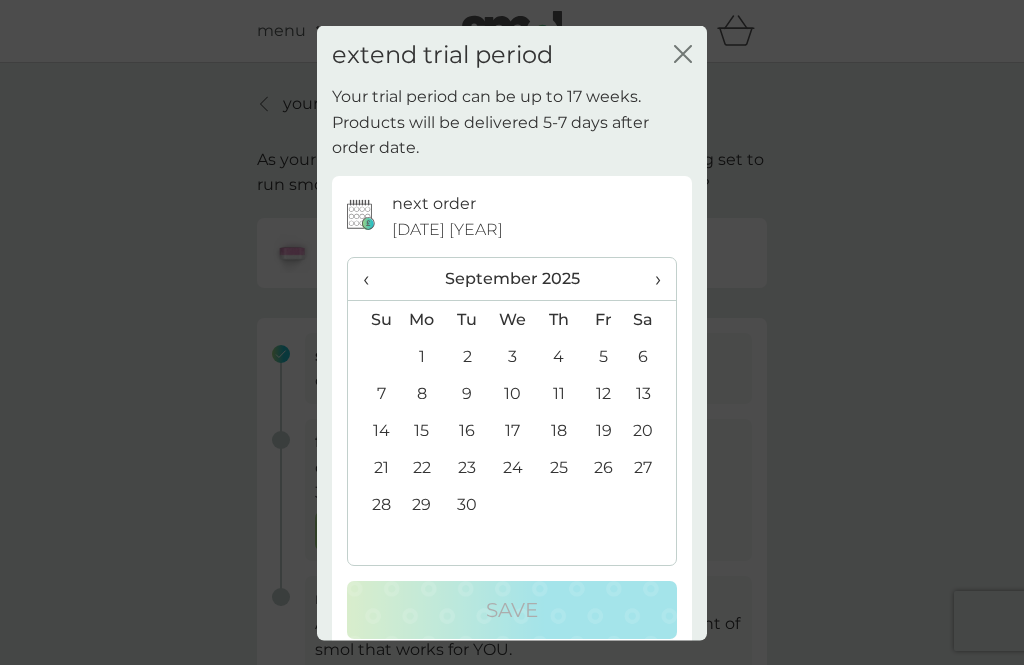 click on "›" at bounding box center (651, 279) 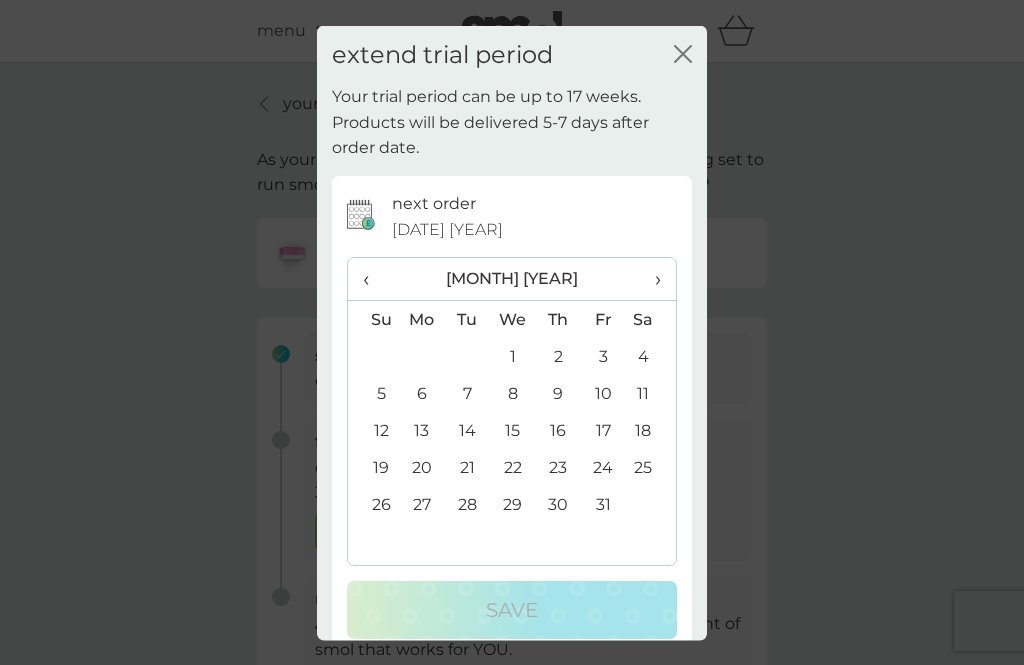 click on "›" at bounding box center [651, 279] 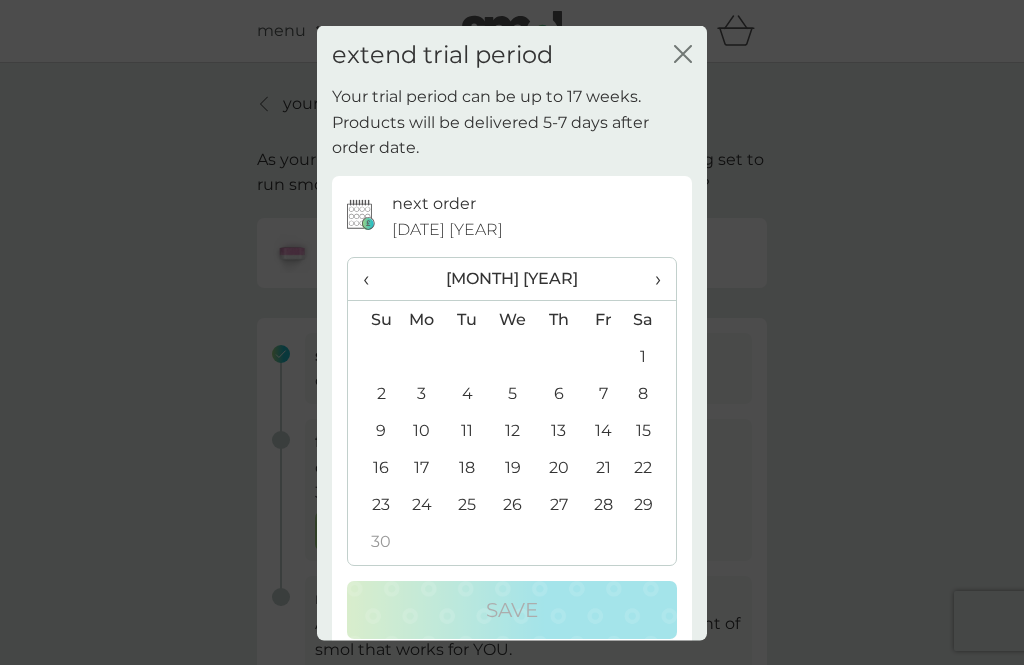 click on "29" at bounding box center [651, 504] 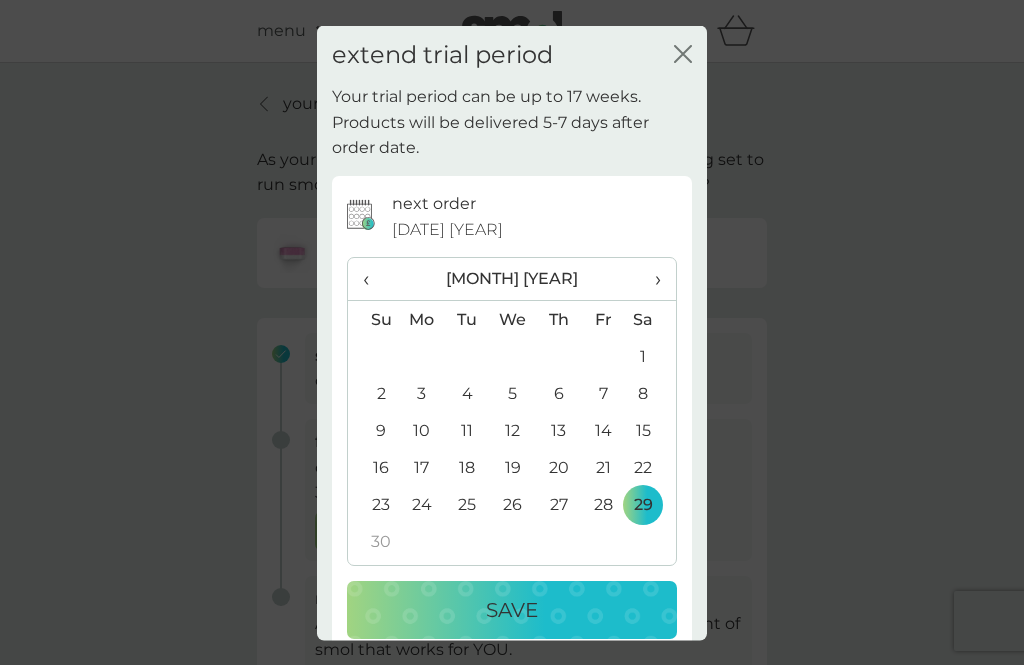 click on "Save" at bounding box center [512, 610] 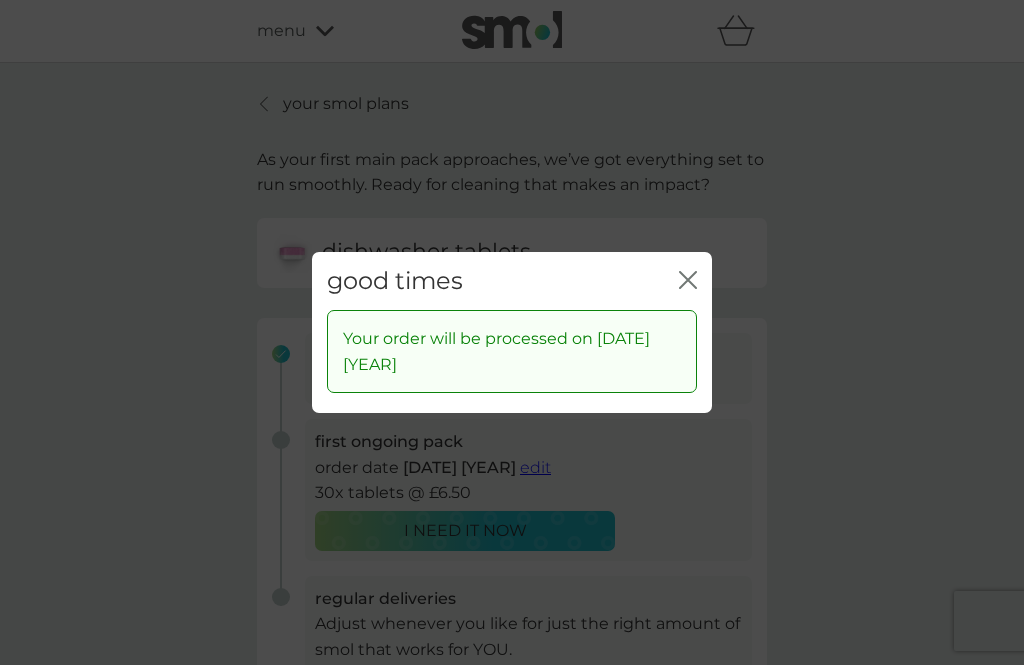 click on "close" 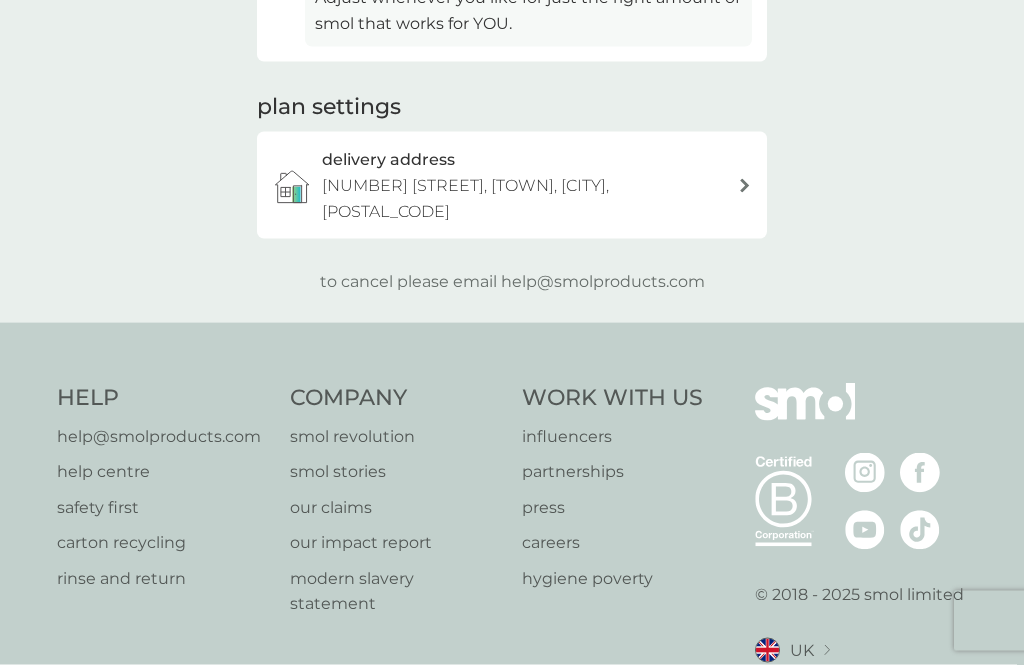 scroll, scrollTop: 633, scrollLeft: 0, axis: vertical 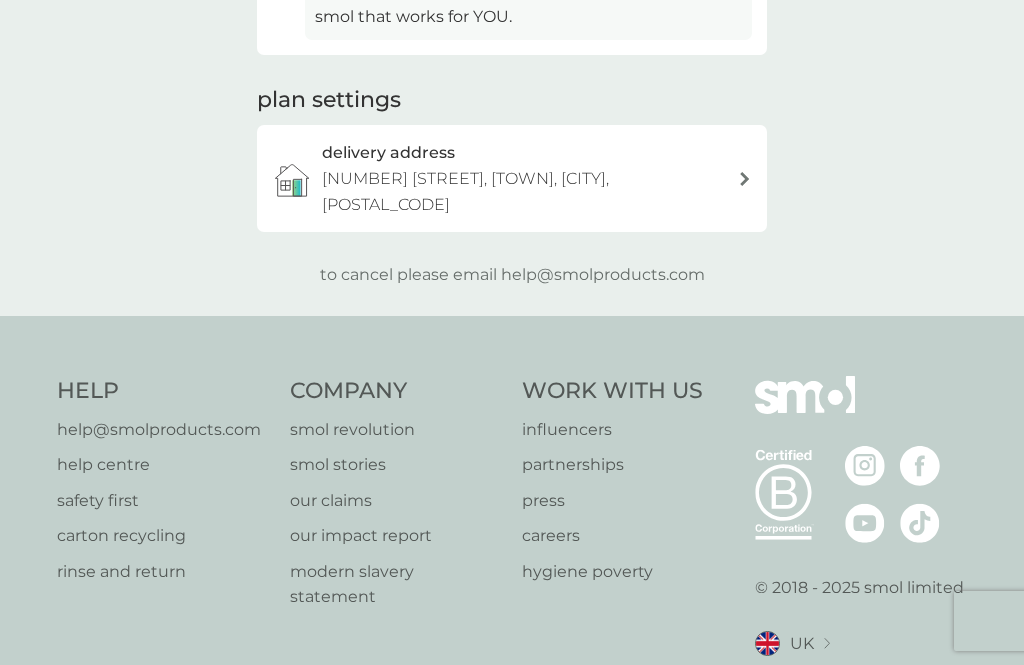 click on "help@smolproducts.com" at bounding box center [159, 430] 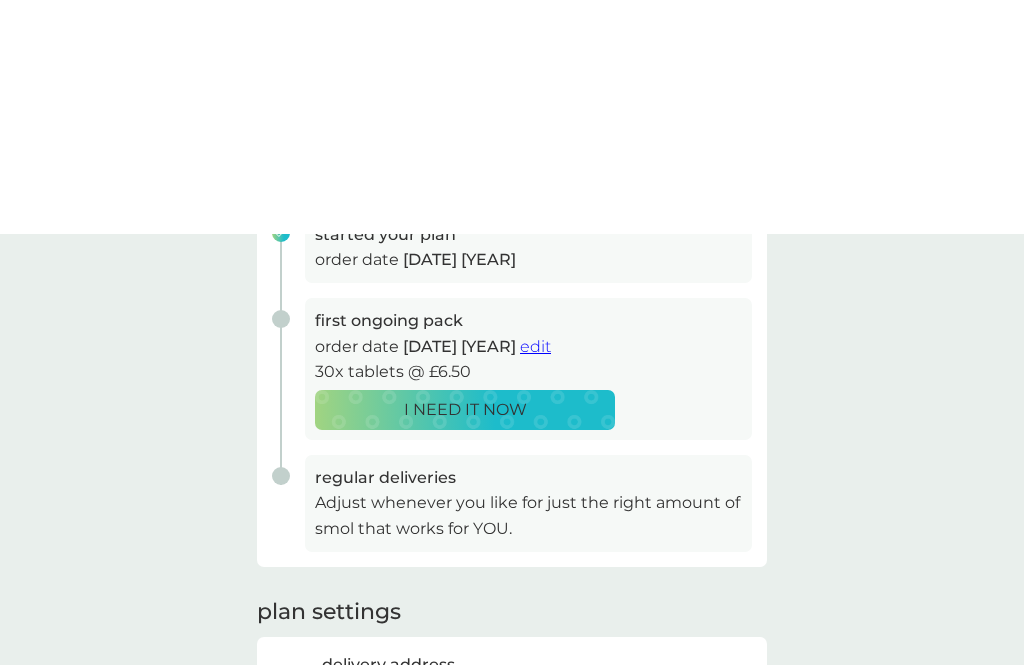 scroll, scrollTop: 0, scrollLeft: 0, axis: both 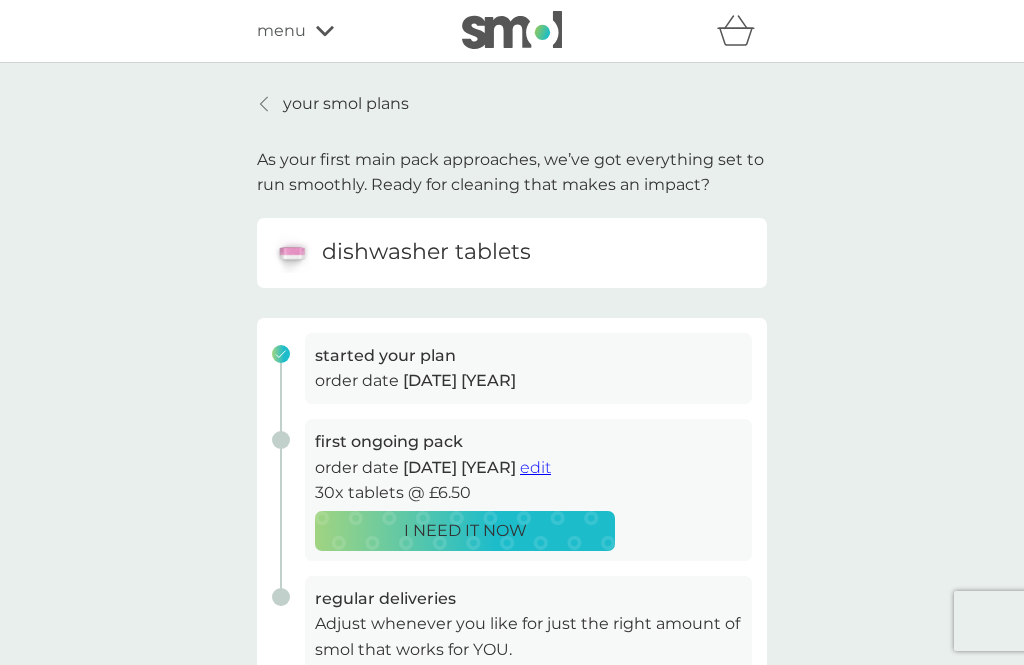 click on "your smol plans" at bounding box center (346, 104) 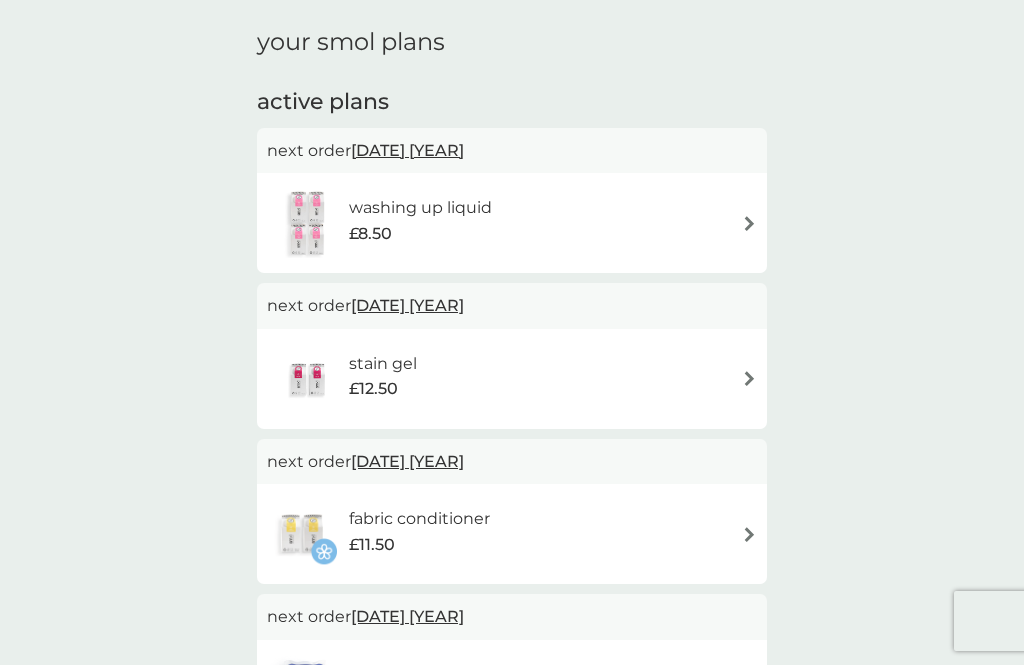 scroll, scrollTop: 62, scrollLeft: 0, axis: vertical 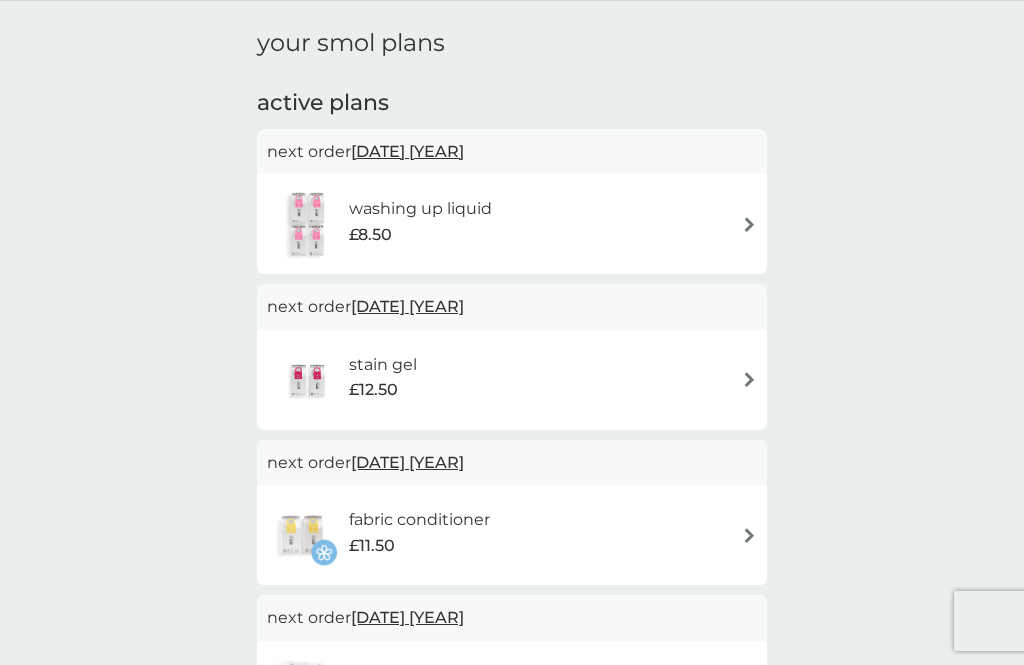 click at bounding box center [749, 379] 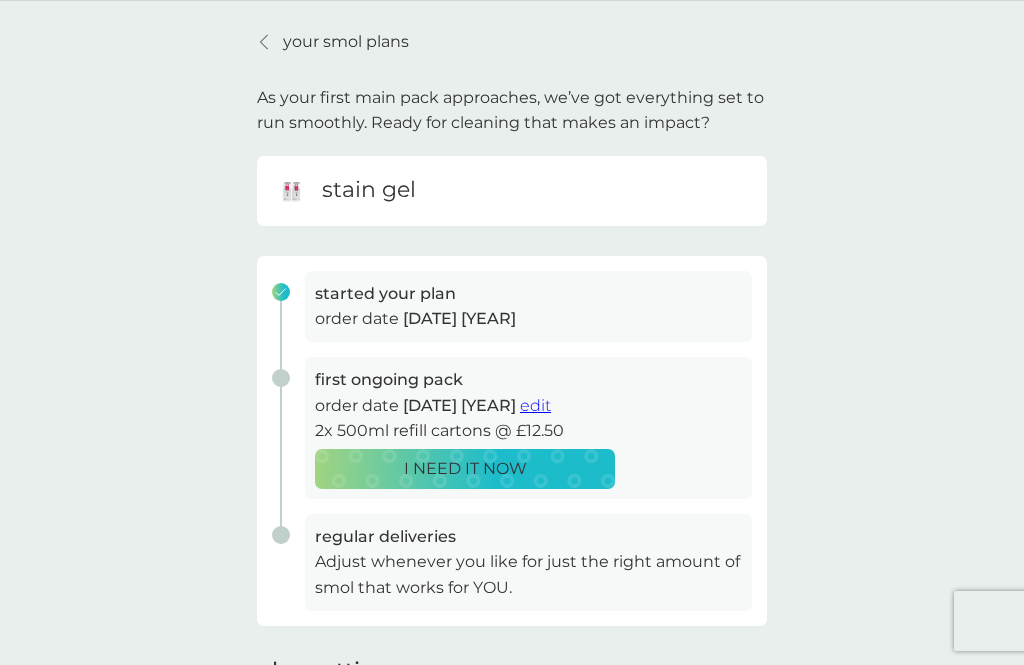 scroll, scrollTop: 0, scrollLeft: 0, axis: both 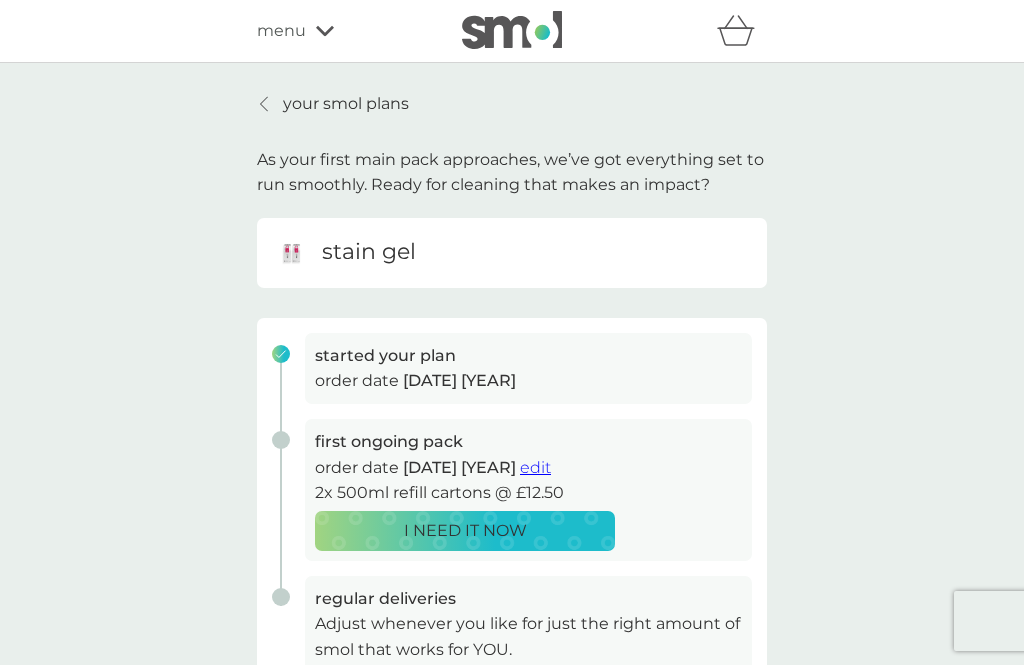 click on "edit" at bounding box center [535, 467] 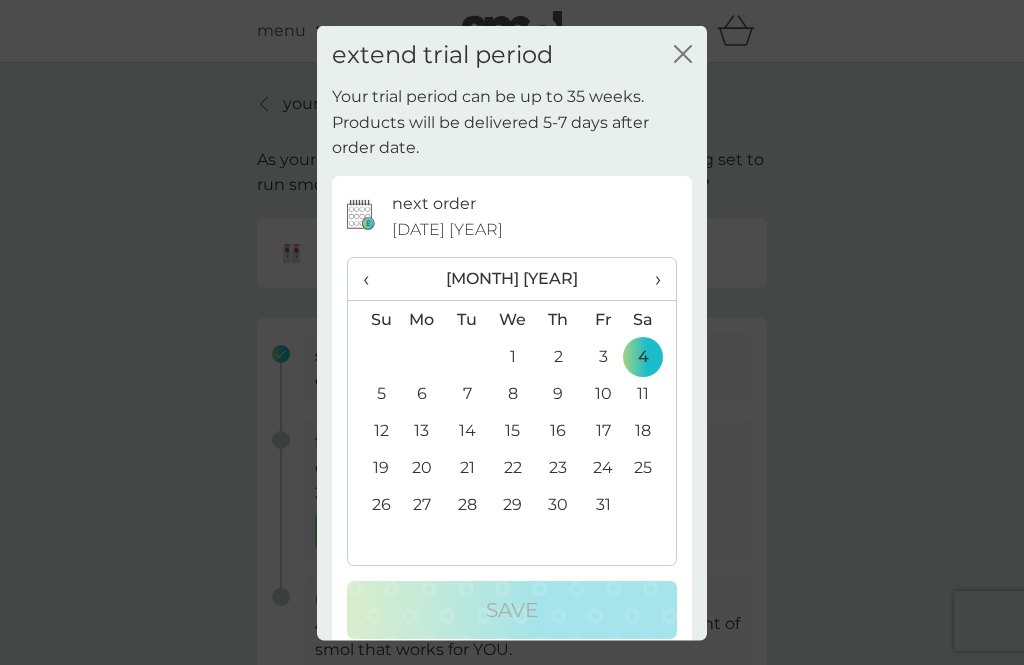 click on "›" at bounding box center [651, 279] 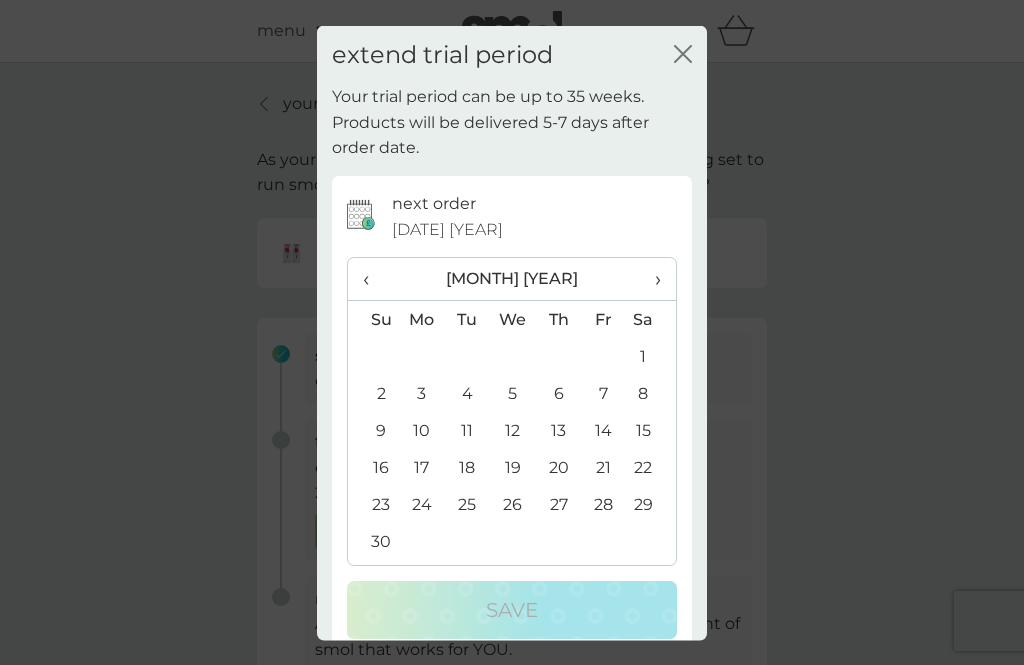 click on "›" at bounding box center (651, 279) 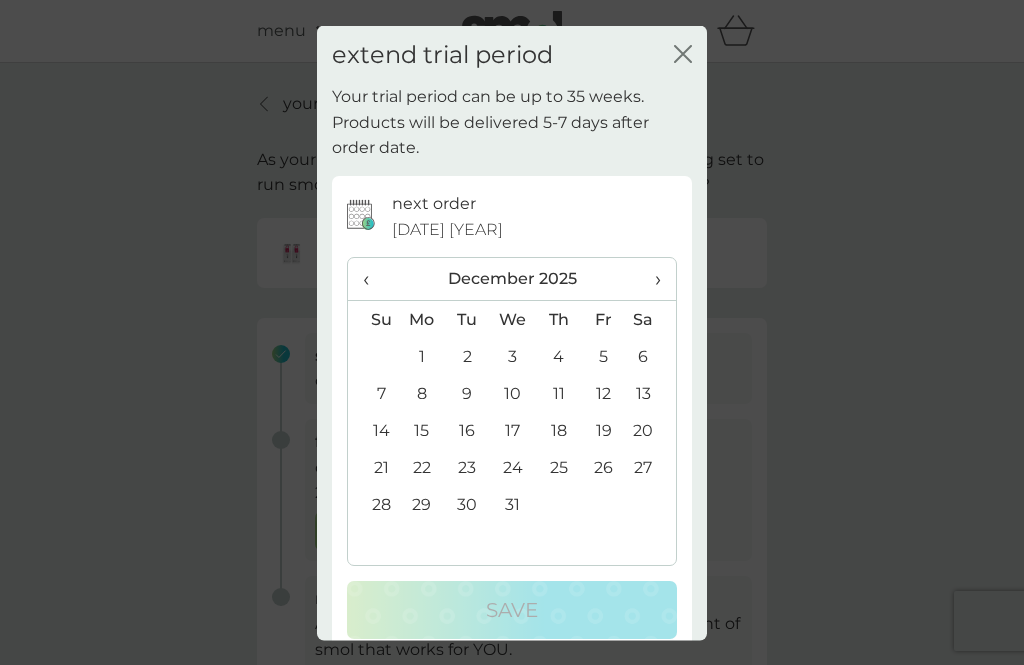 click on "›" at bounding box center (651, 279) 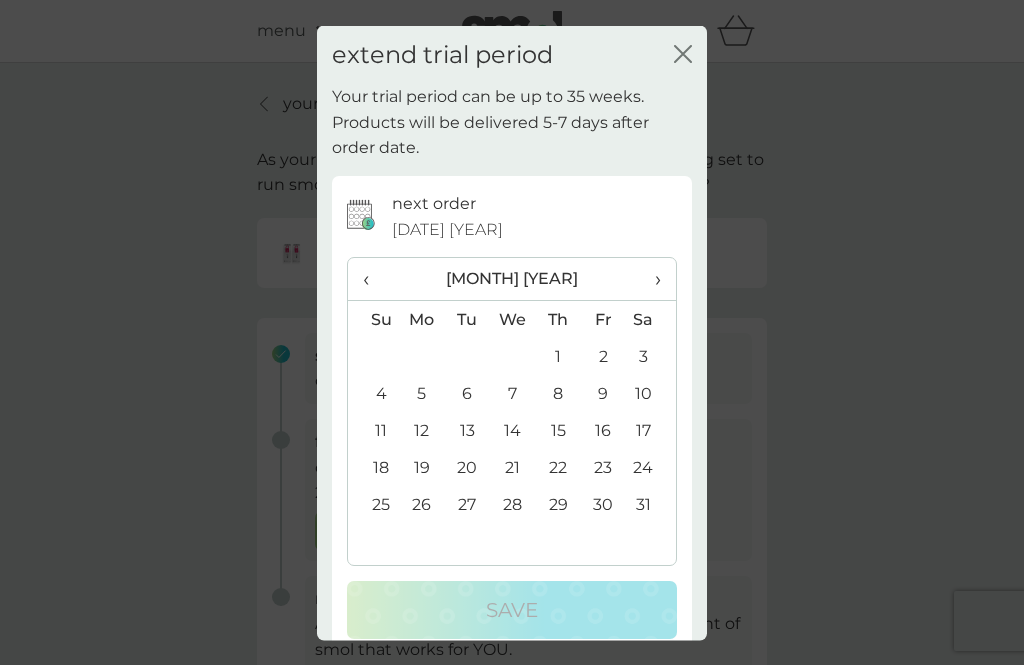 click on "›" at bounding box center [651, 279] 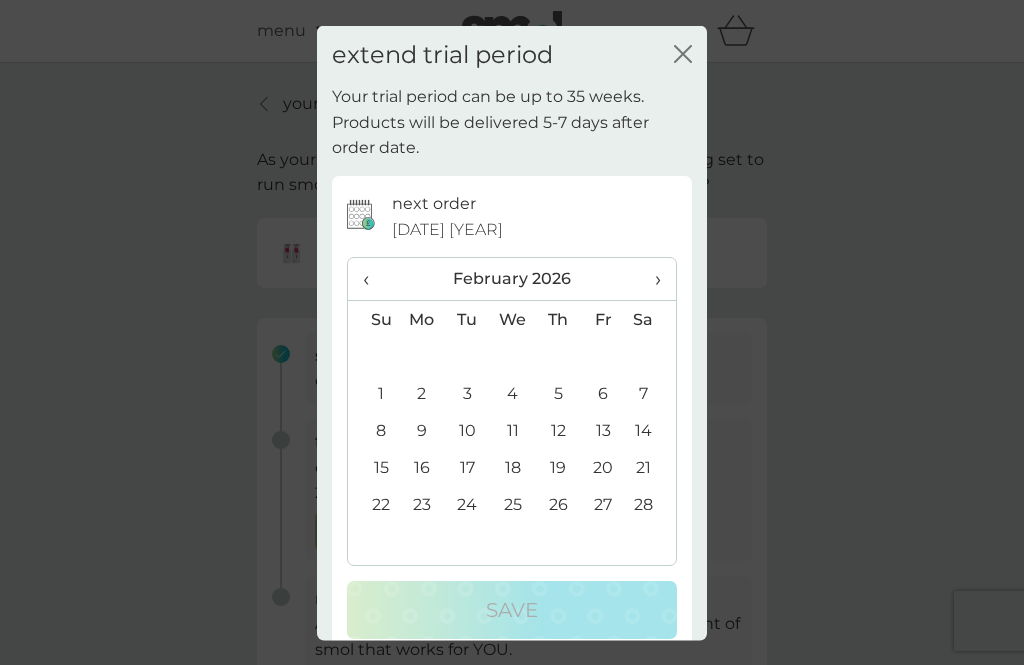 click on "›" at bounding box center [651, 279] 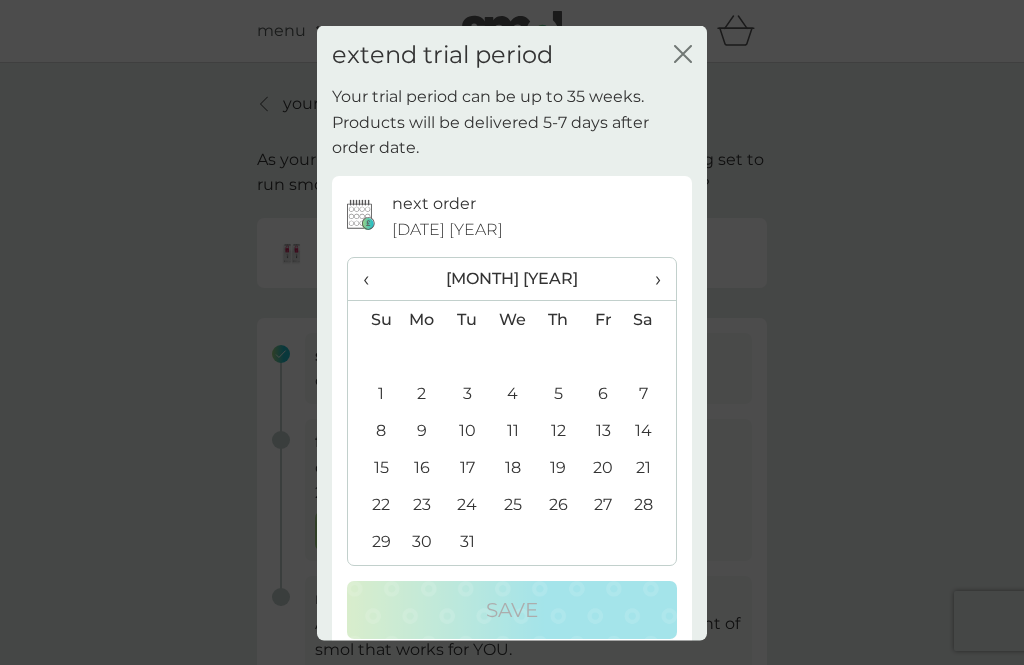 click on "›" at bounding box center (651, 279) 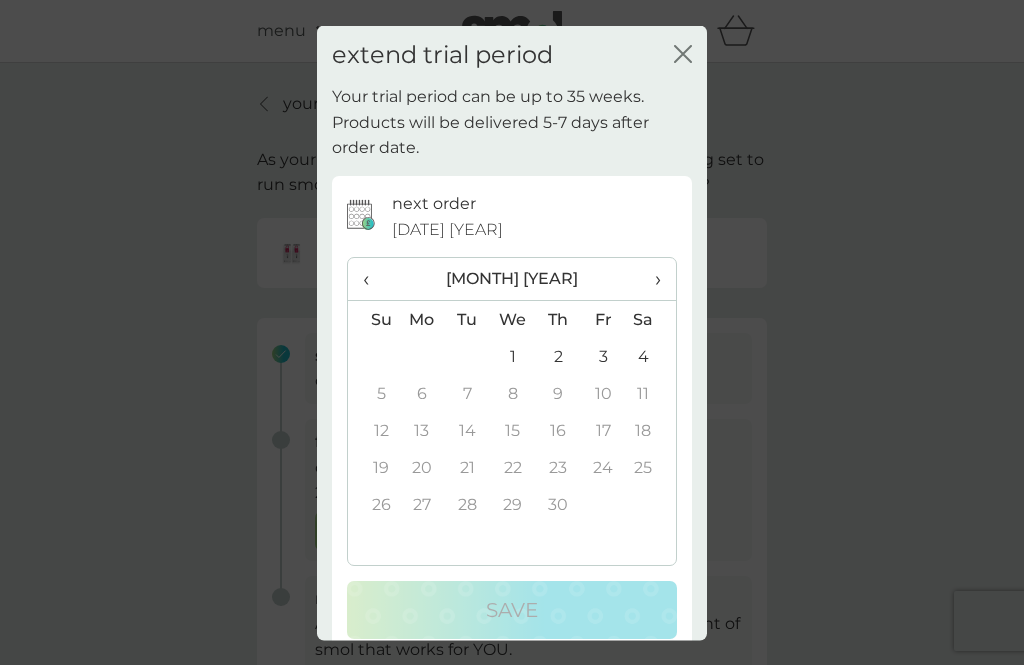 click on "4" at bounding box center [651, 356] 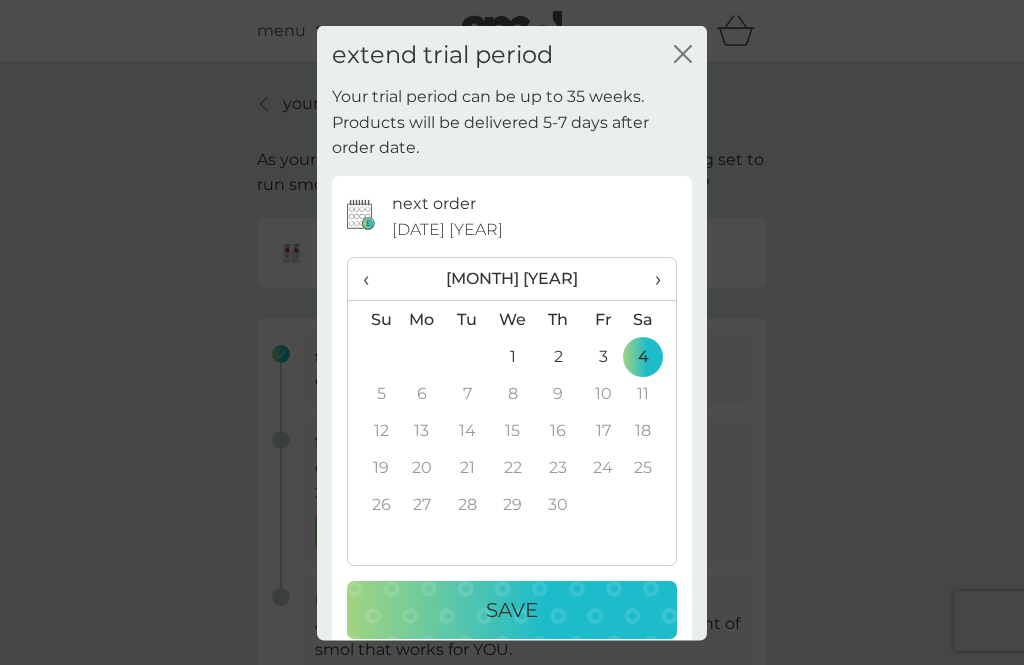 click on "Save" at bounding box center (512, 610) 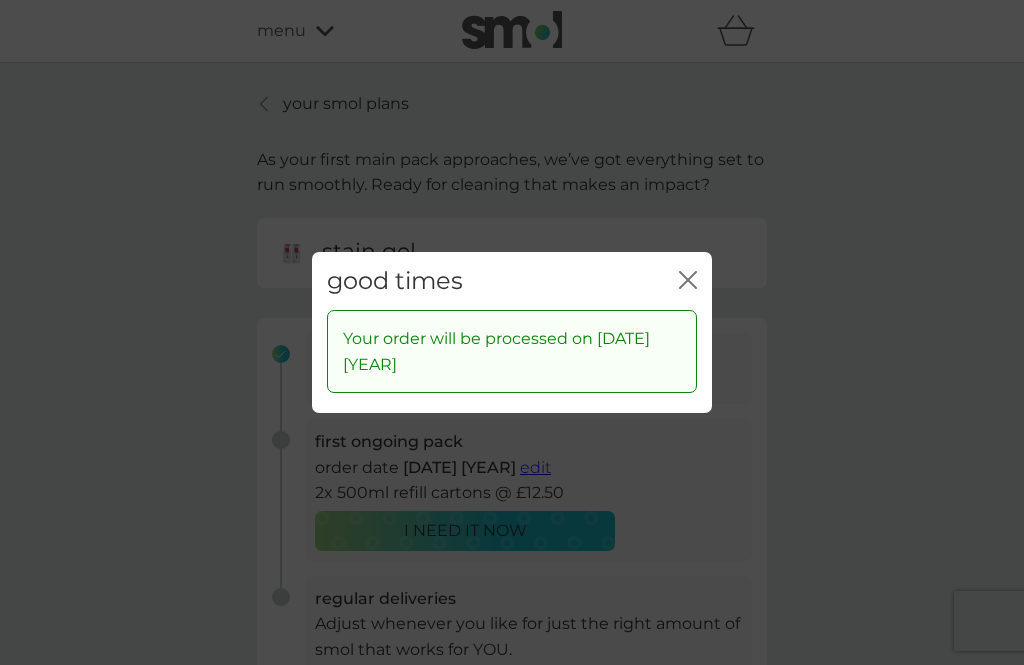 click on "close" 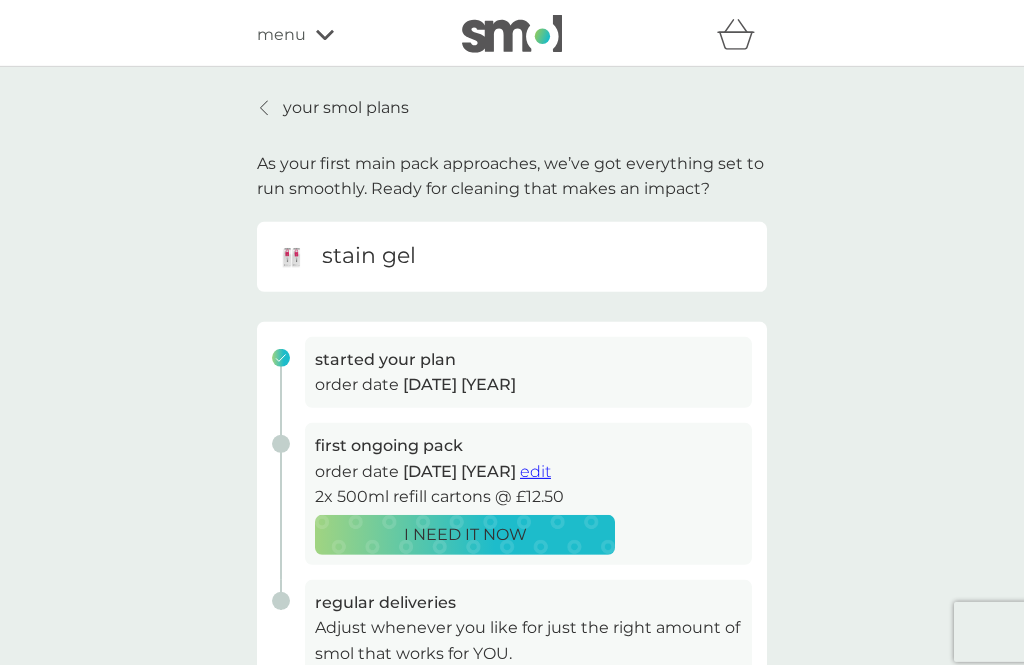 scroll, scrollTop: 0, scrollLeft: 0, axis: both 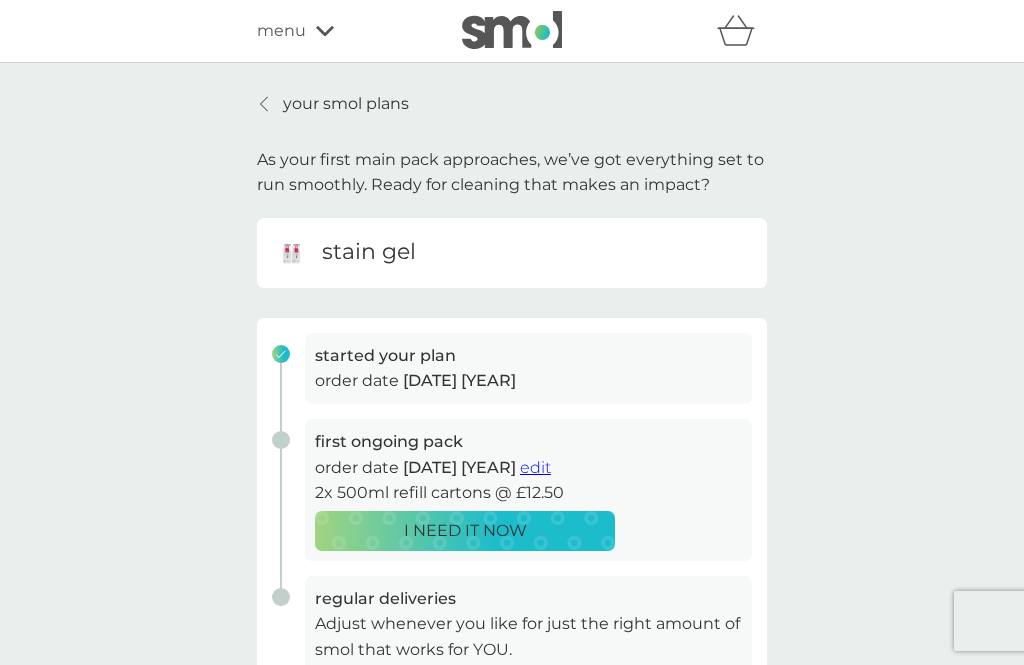 click on "your smol plans" at bounding box center [346, 104] 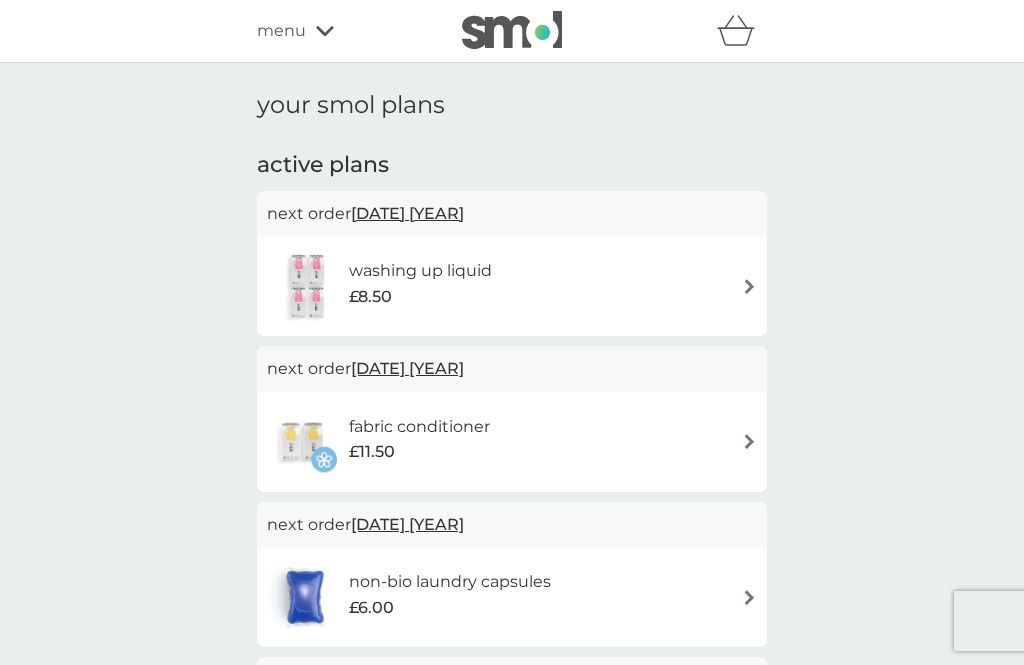 click at bounding box center [749, 286] 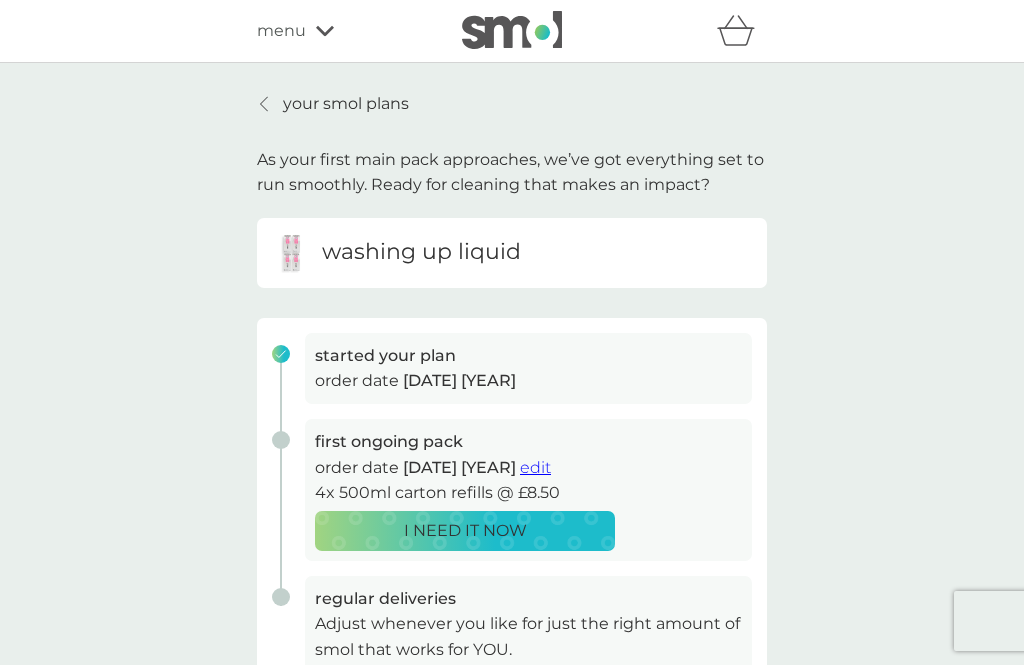 click on "edit" at bounding box center [535, 467] 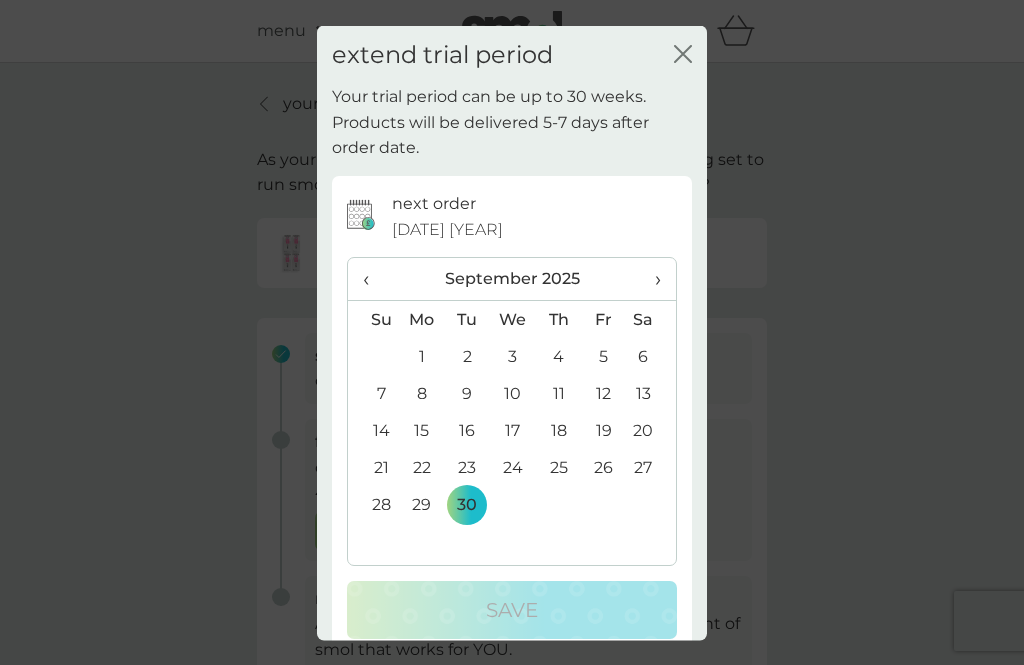 click on "›" at bounding box center [651, 279] 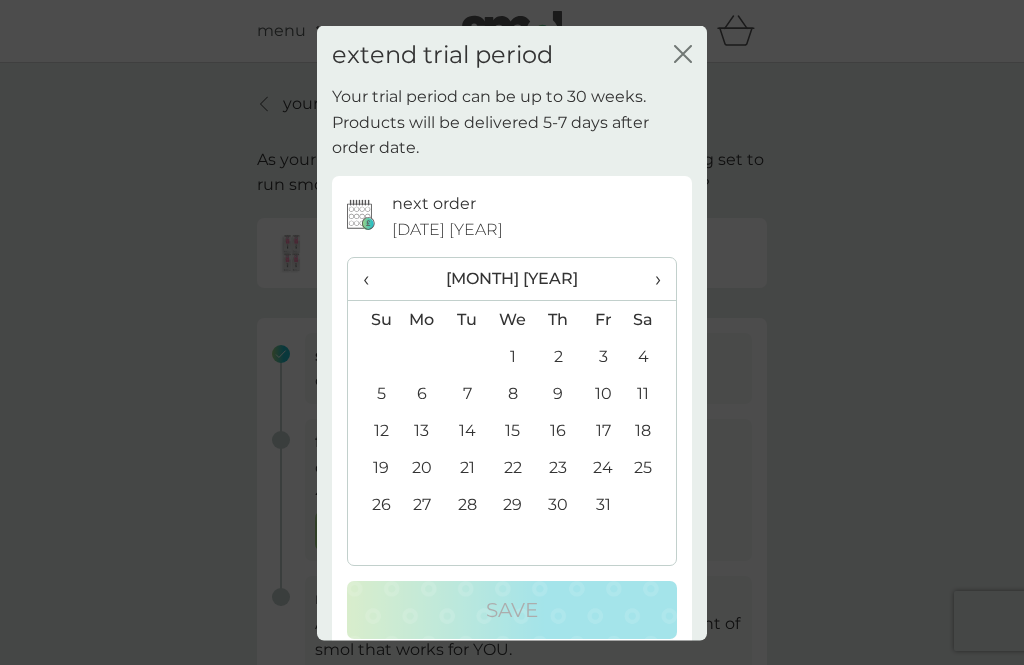 click on "›" at bounding box center [651, 279] 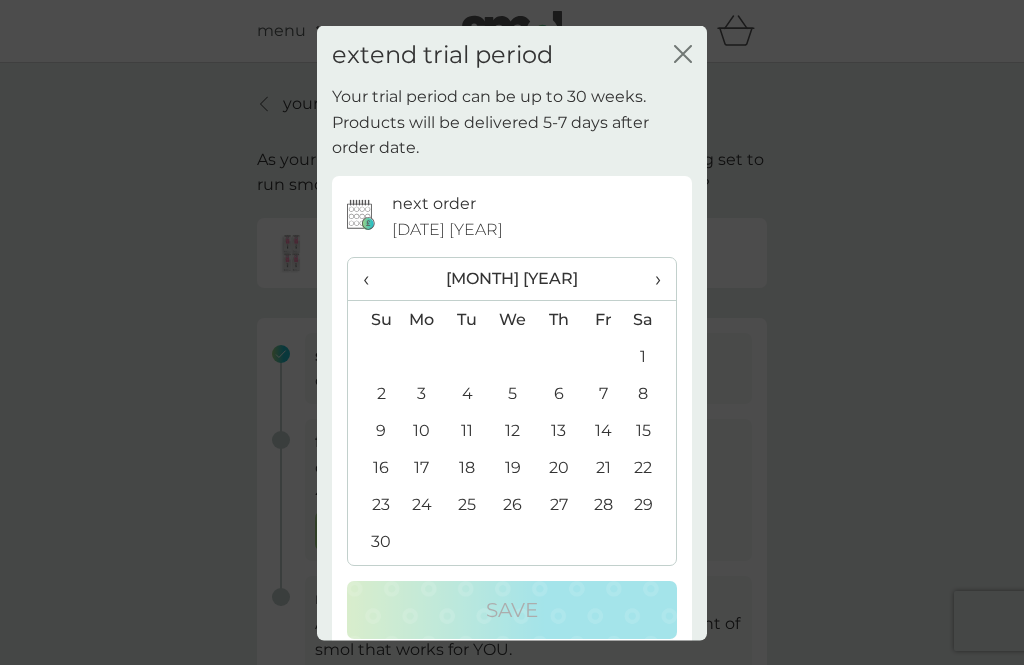 click on "›" at bounding box center (651, 279) 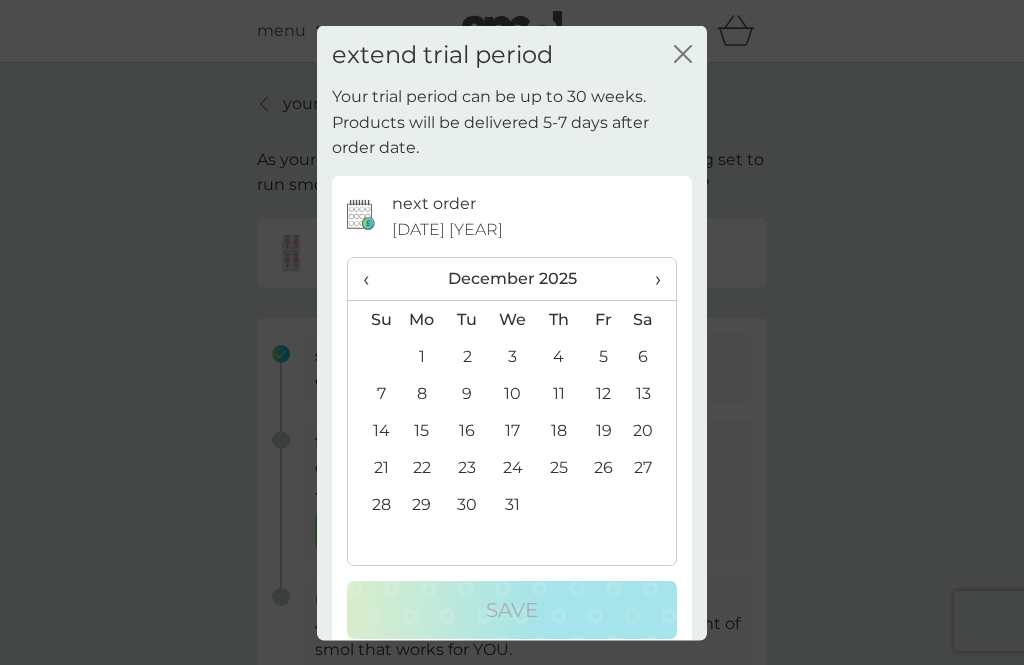 click on "›" at bounding box center (651, 279) 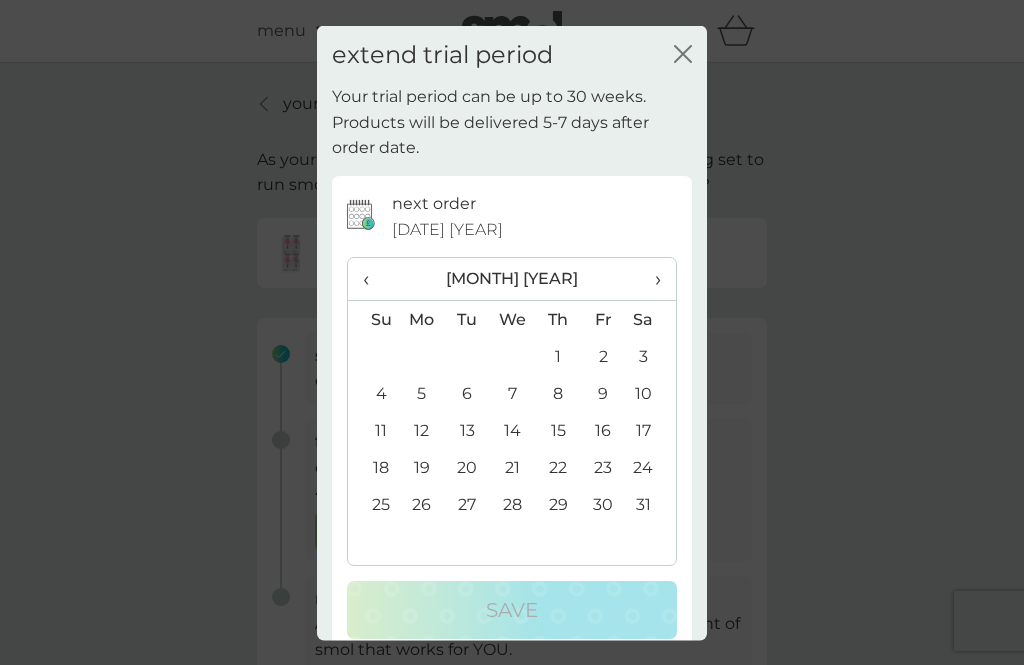 click on "›" at bounding box center [651, 279] 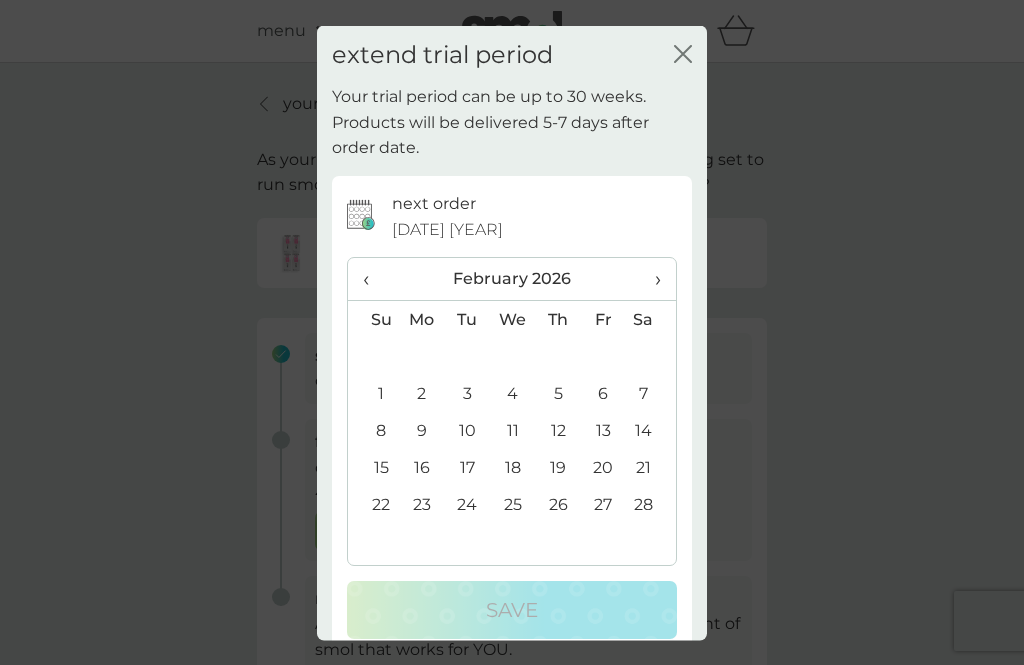 click on "›" at bounding box center (651, 279) 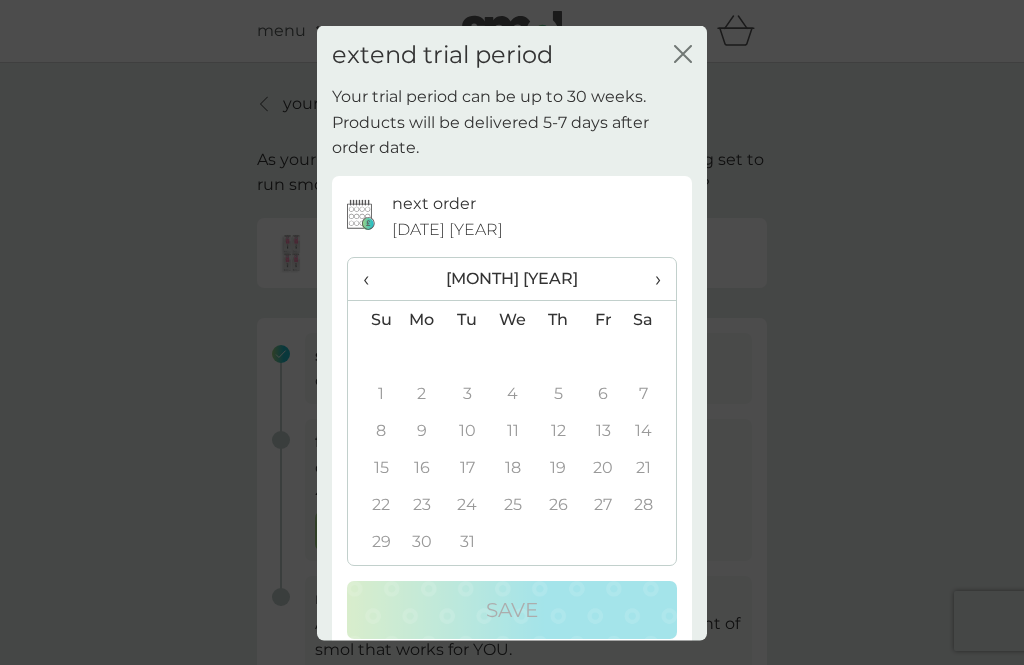 click on "‹" at bounding box center (373, 279) 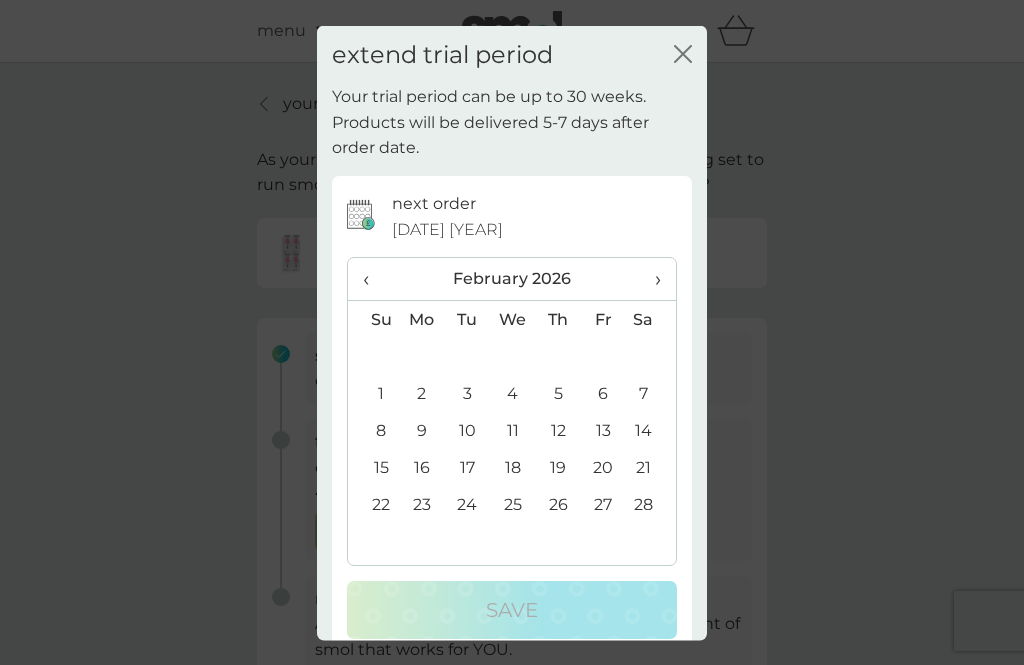 click on "›" at bounding box center [651, 279] 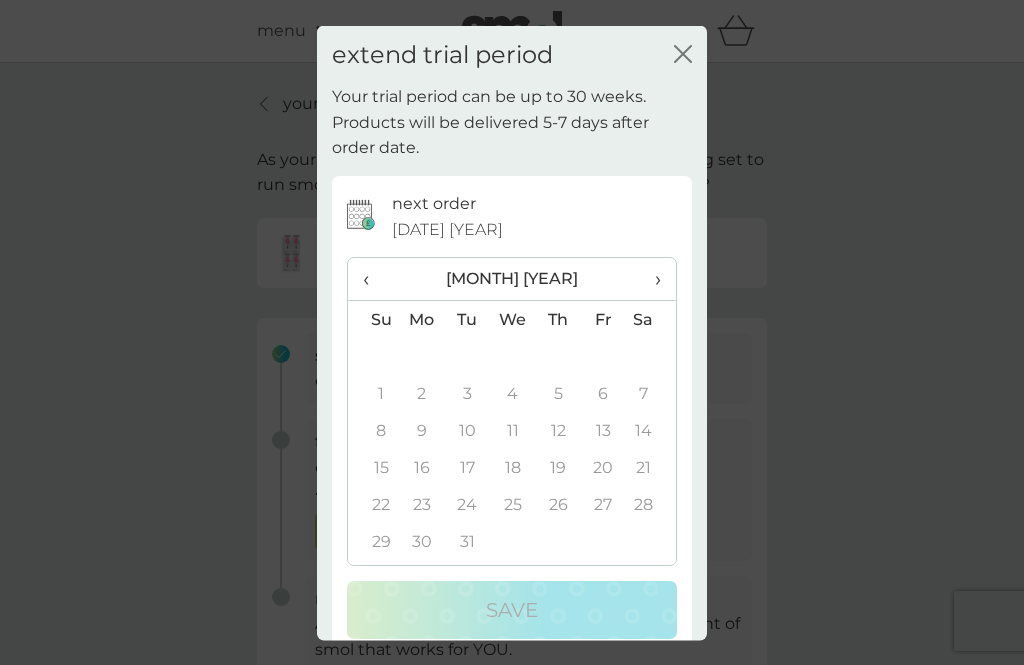 click on "‹" at bounding box center (373, 279) 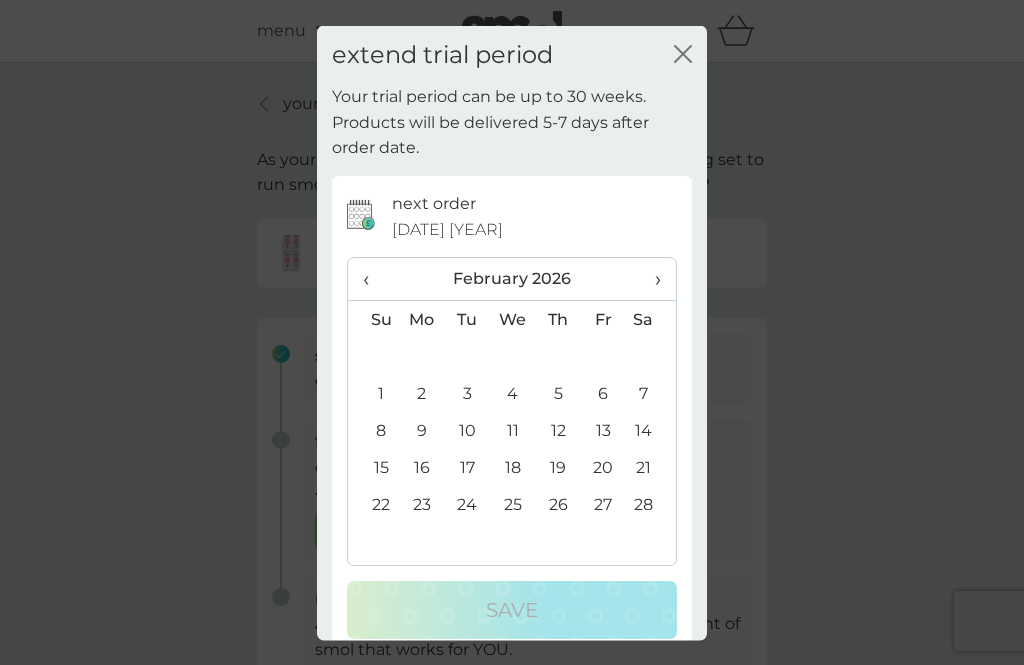 click on "28" at bounding box center [651, 504] 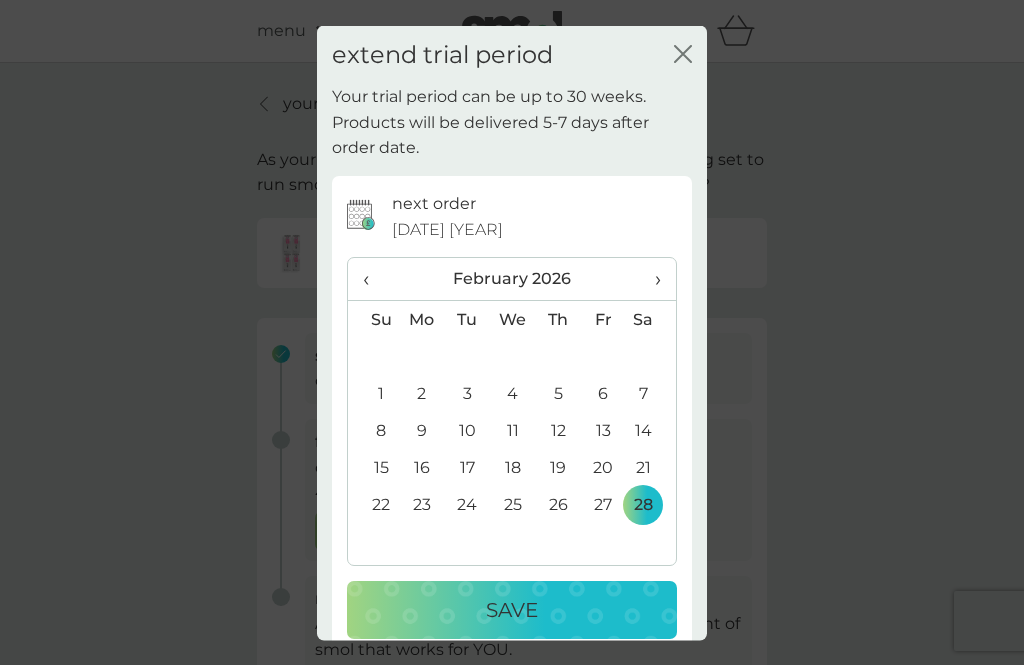 click on "Save" at bounding box center [512, 610] 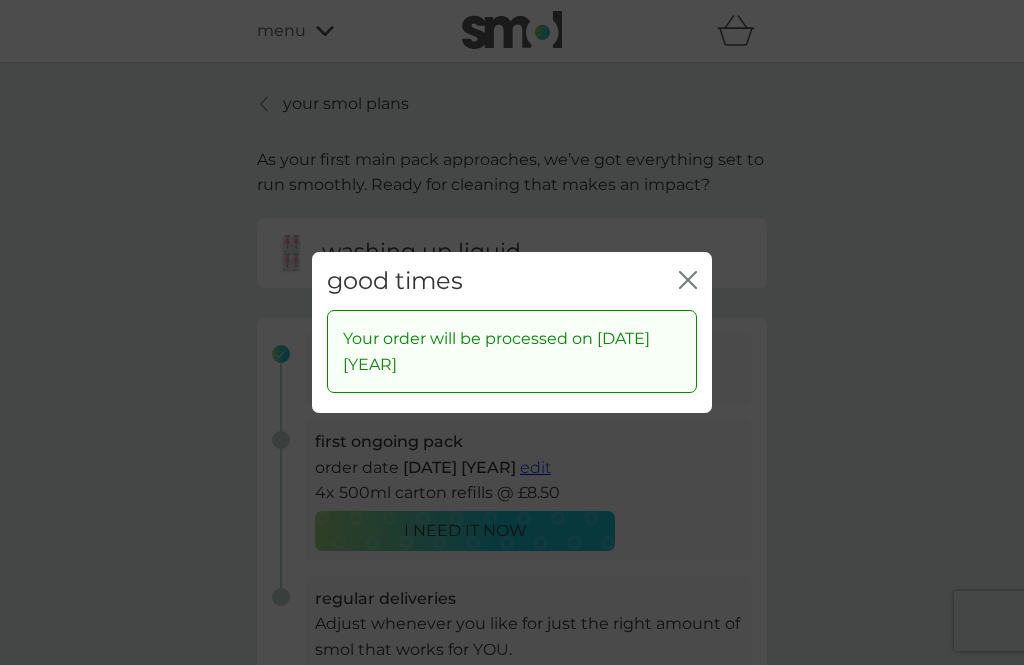 click 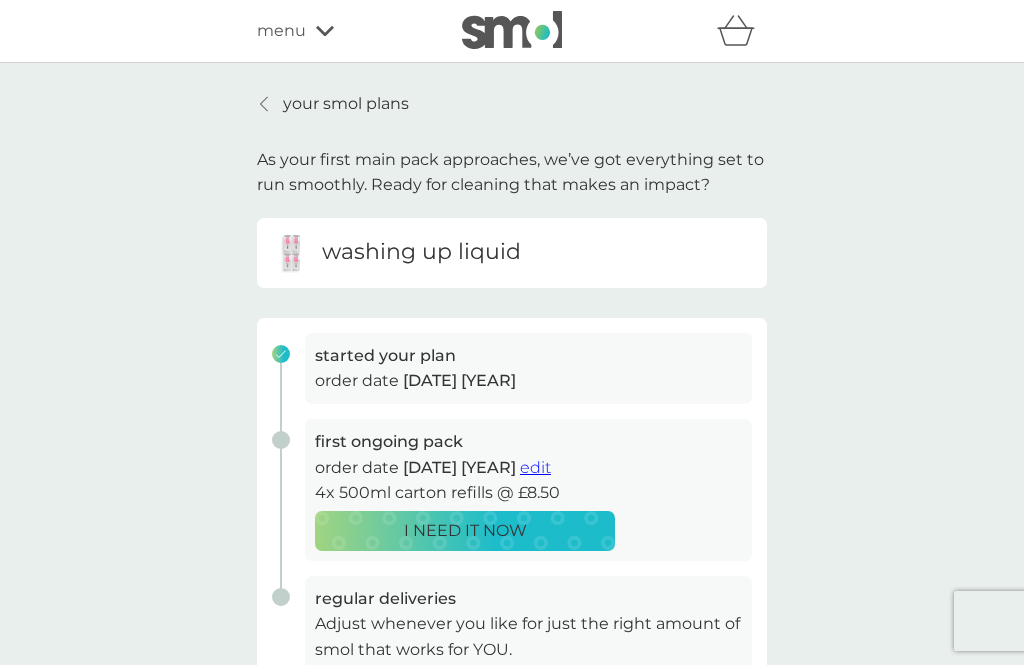 click on "your smol plans" at bounding box center [346, 104] 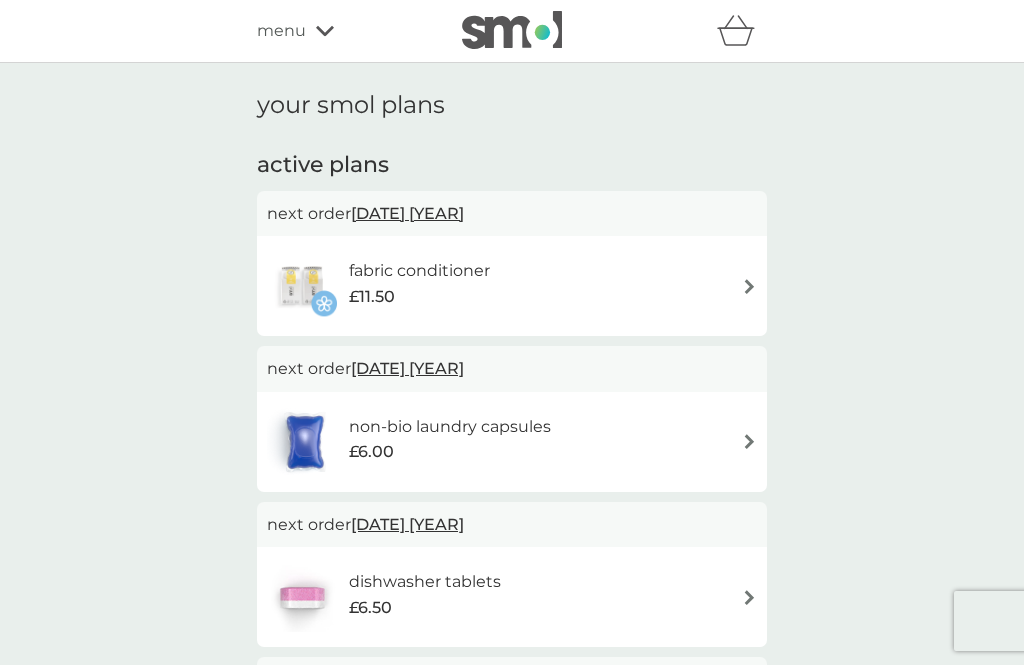 click at bounding box center [749, 286] 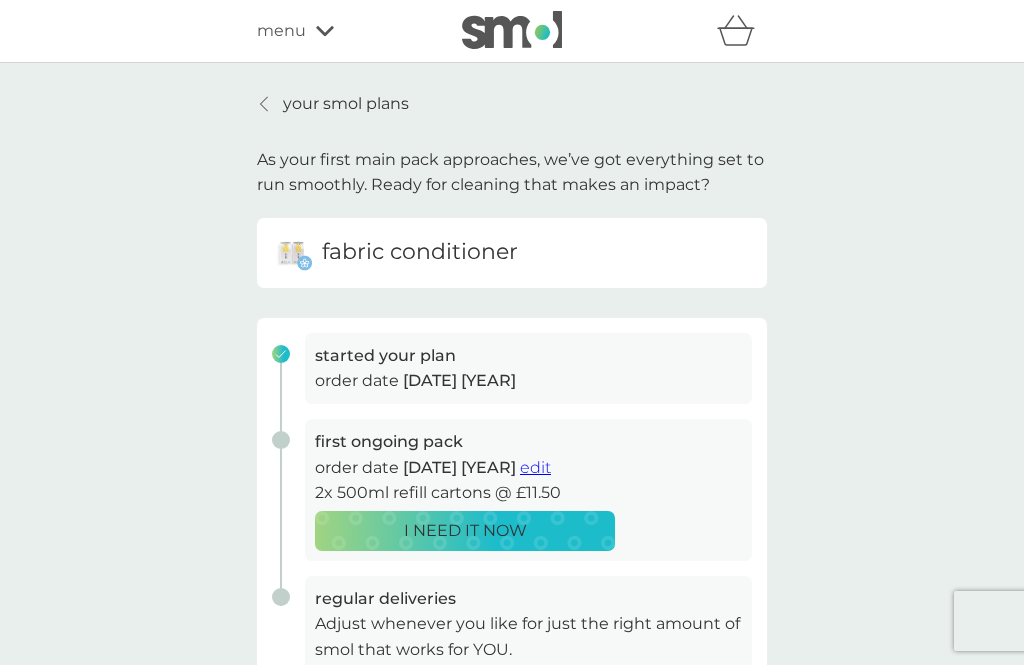 click on "edit" at bounding box center [535, 467] 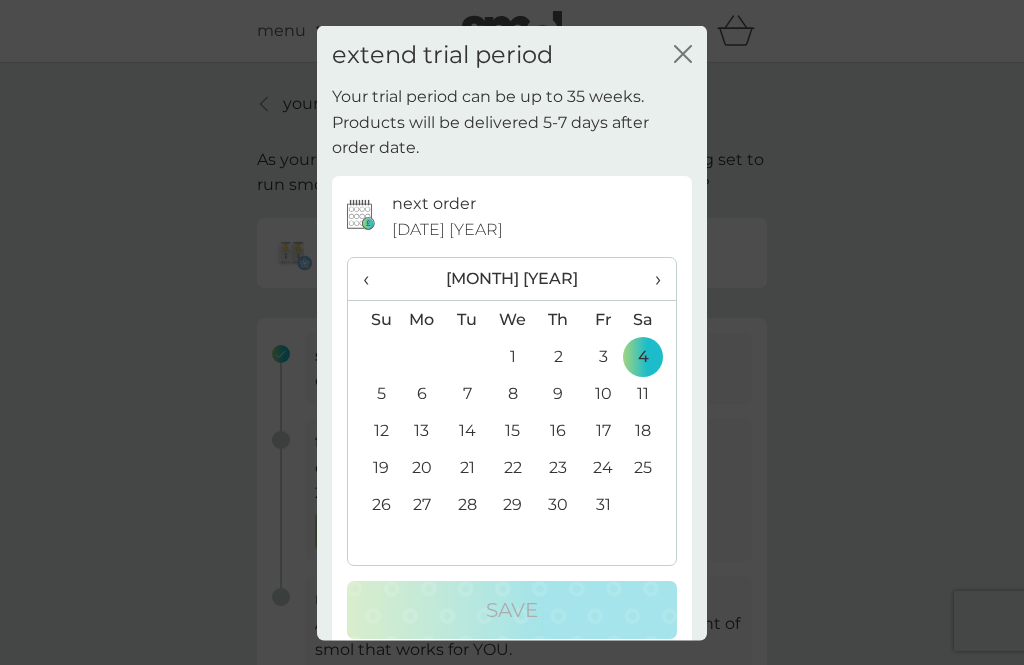 click on "›" at bounding box center [651, 279] 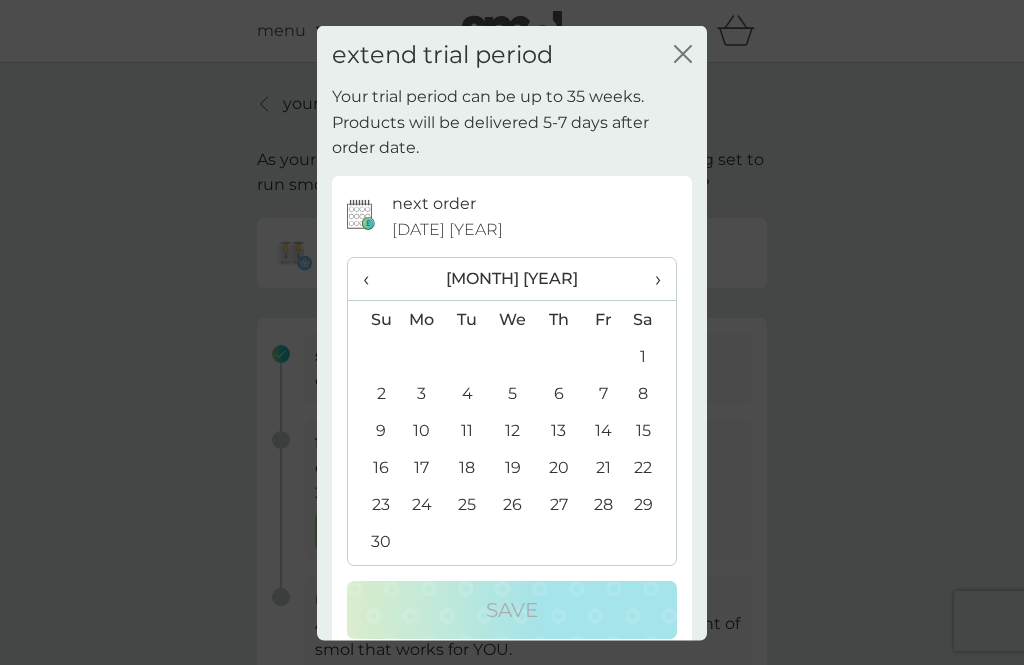 click on "›" at bounding box center (651, 279) 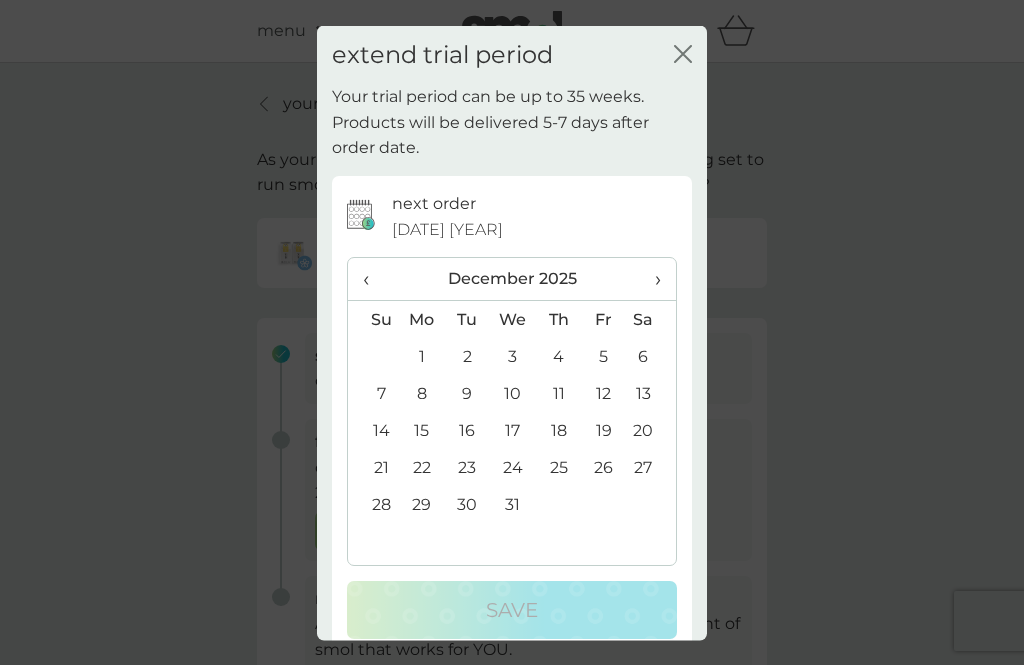 click on "›" at bounding box center [651, 279] 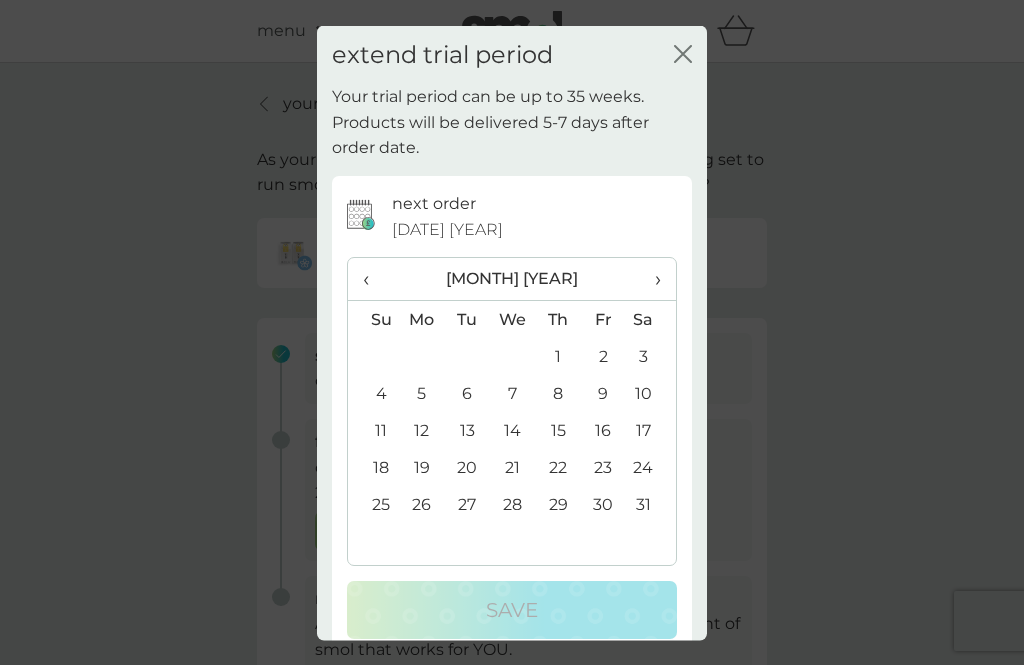 click on "›" at bounding box center (651, 279) 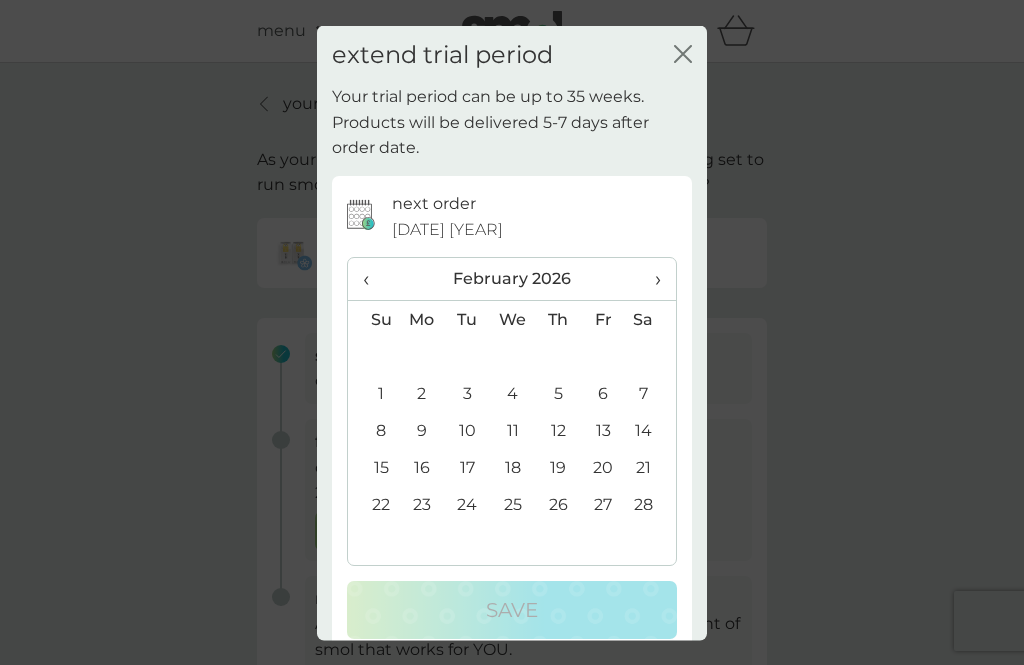 click on "›" at bounding box center [651, 279] 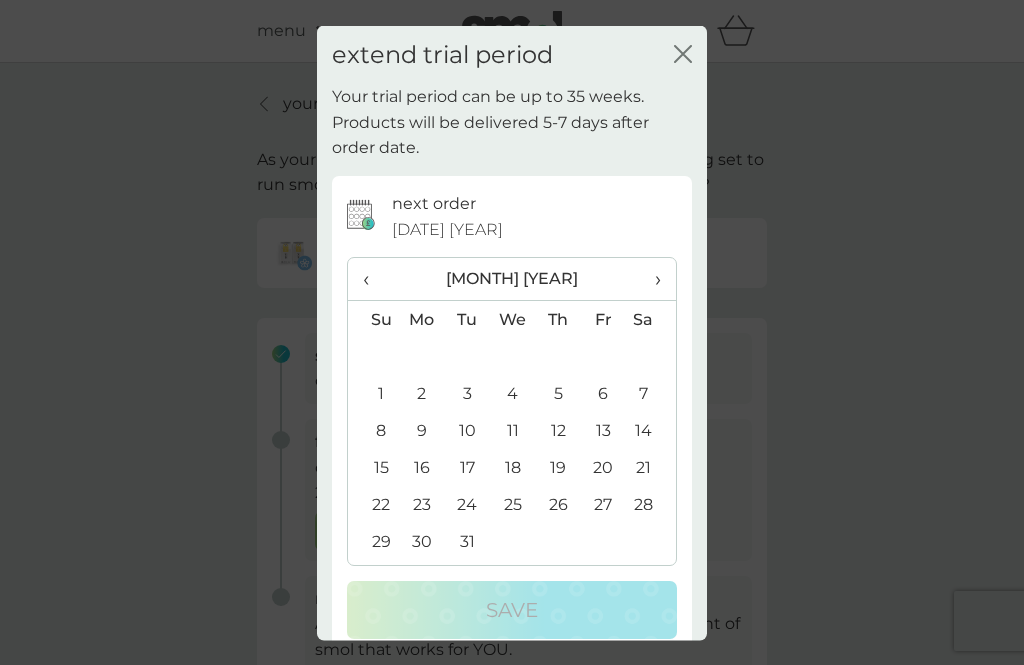 click on "›" at bounding box center [651, 279] 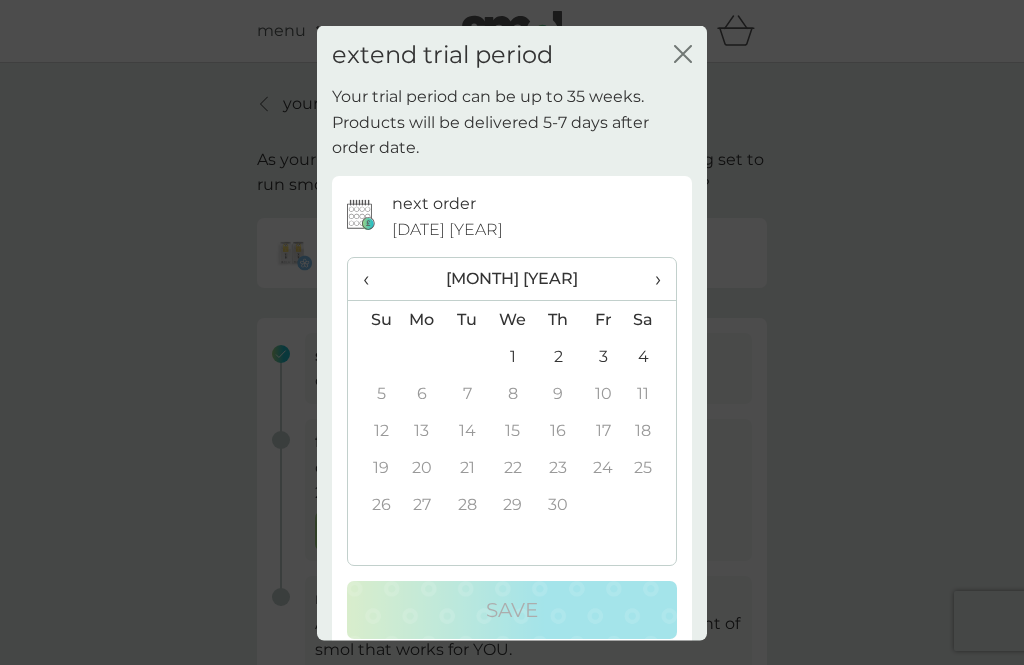 click on "4" at bounding box center [651, 356] 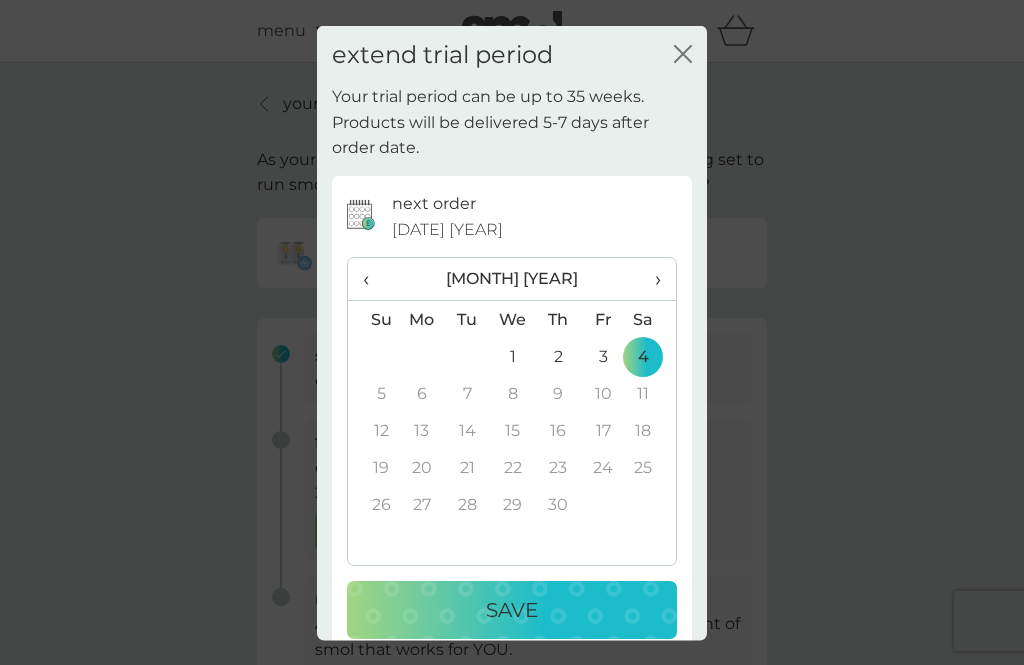 click on "Save" at bounding box center [512, 610] 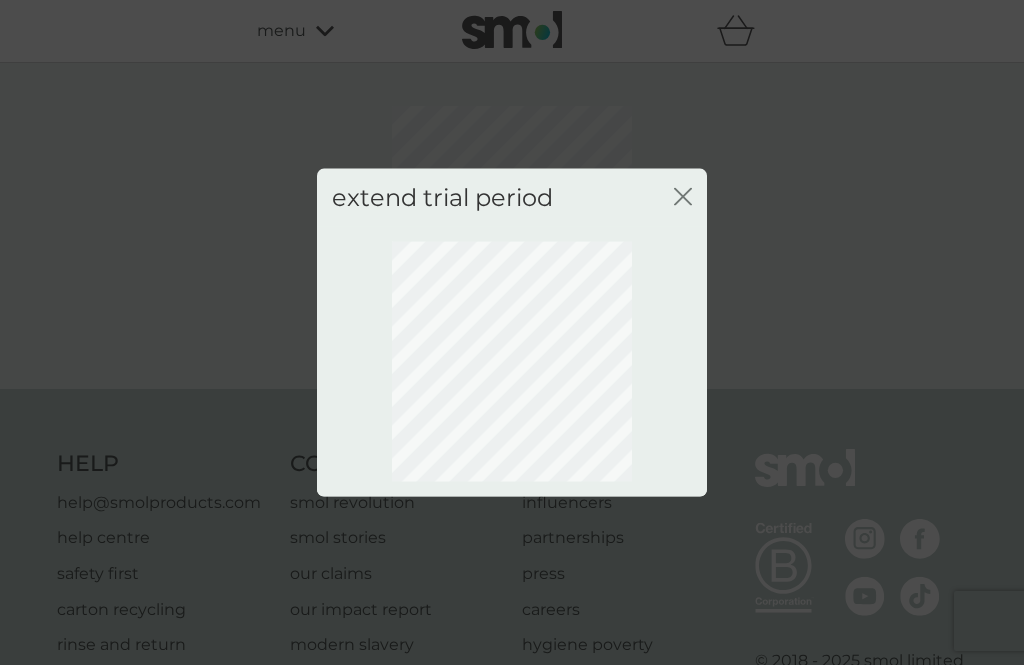 click on "close" 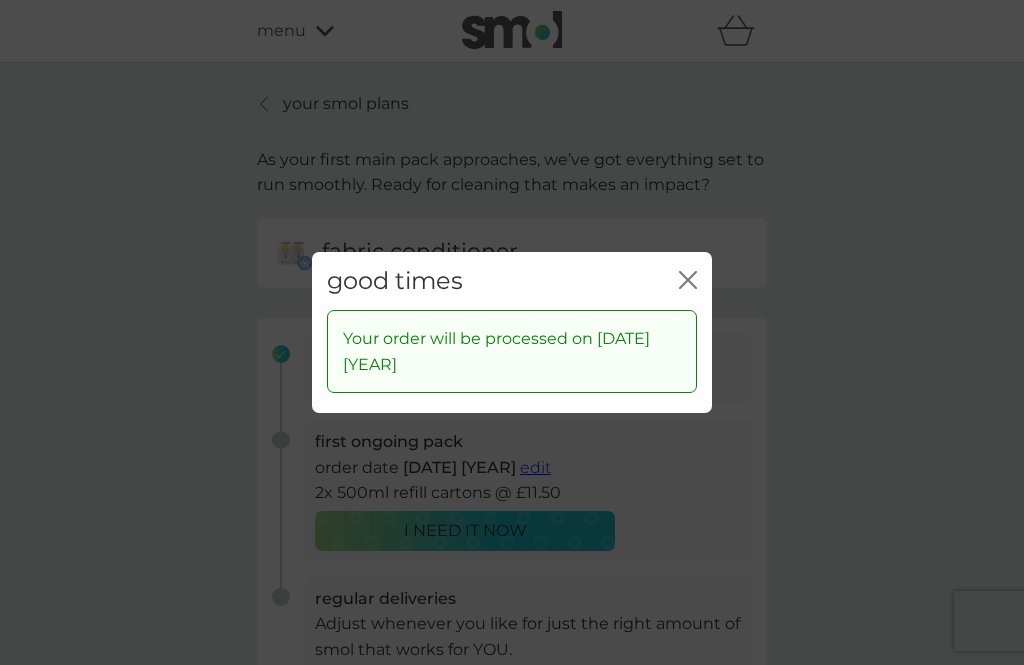 click 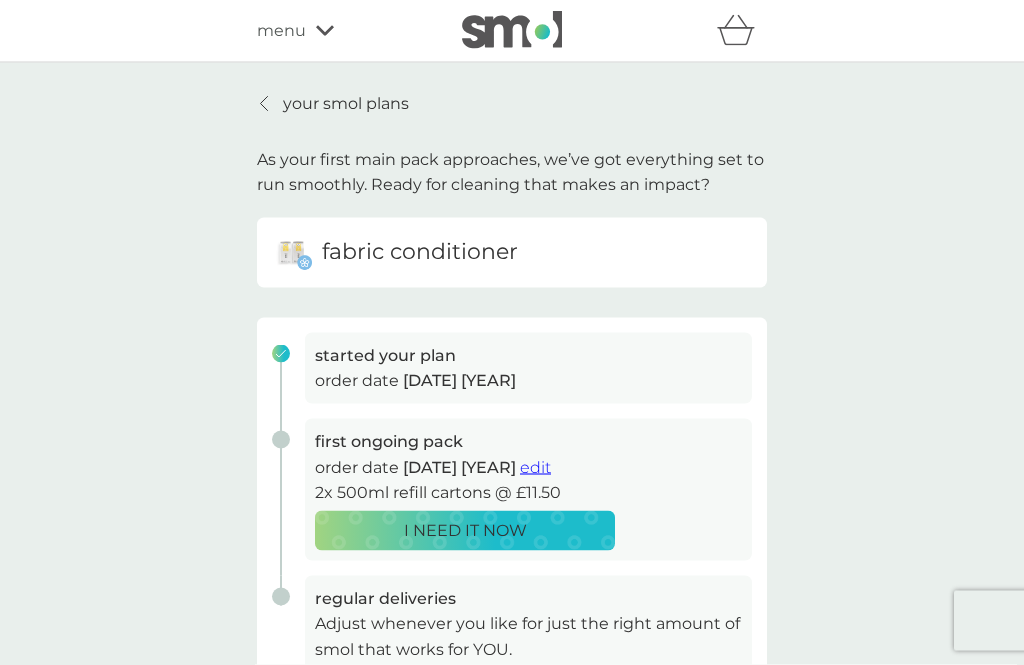 scroll, scrollTop: 0, scrollLeft: 0, axis: both 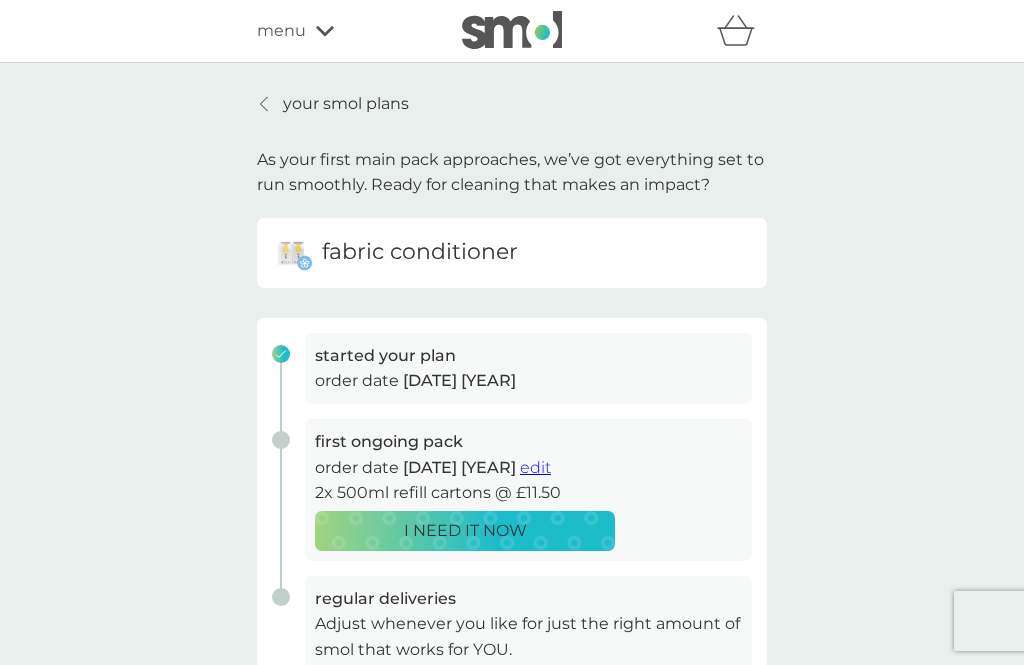 click on "your smol plans" at bounding box center [346, 104] 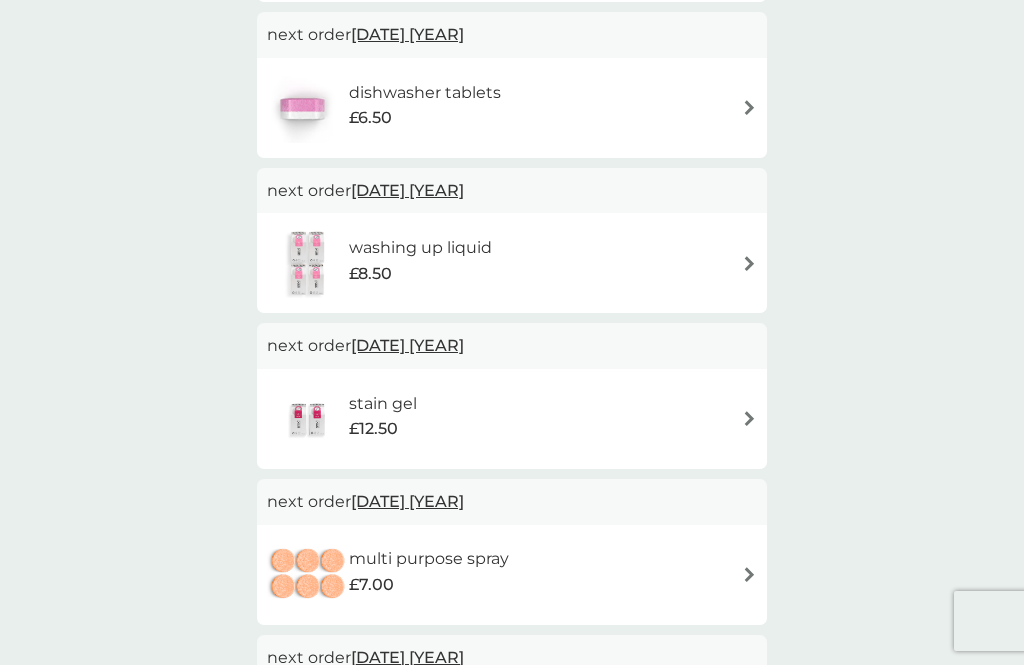 scroll, scrollTop: 333, scrollLeft: 0, axis: vertical 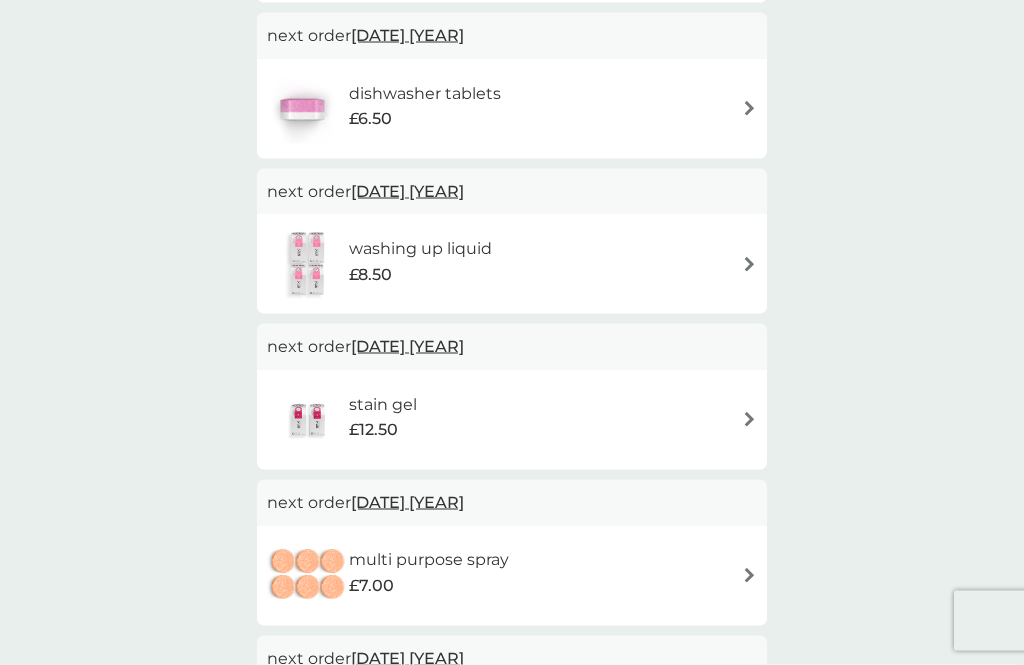 click at bounding box center [749, 264] 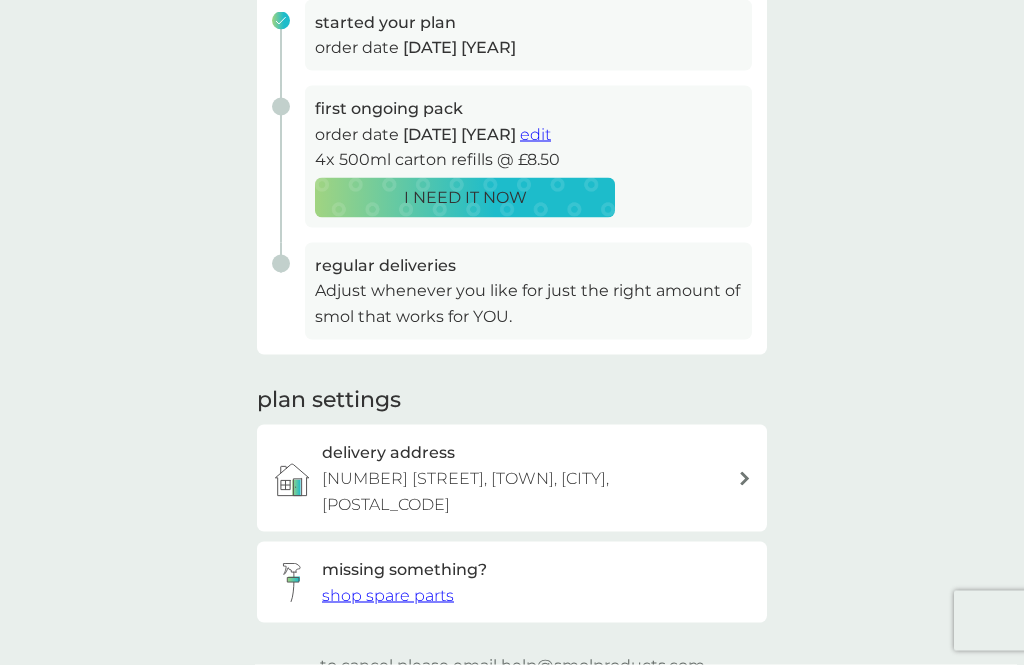scroll, scrollTop: 0, scrollLeft: 0, axis: both 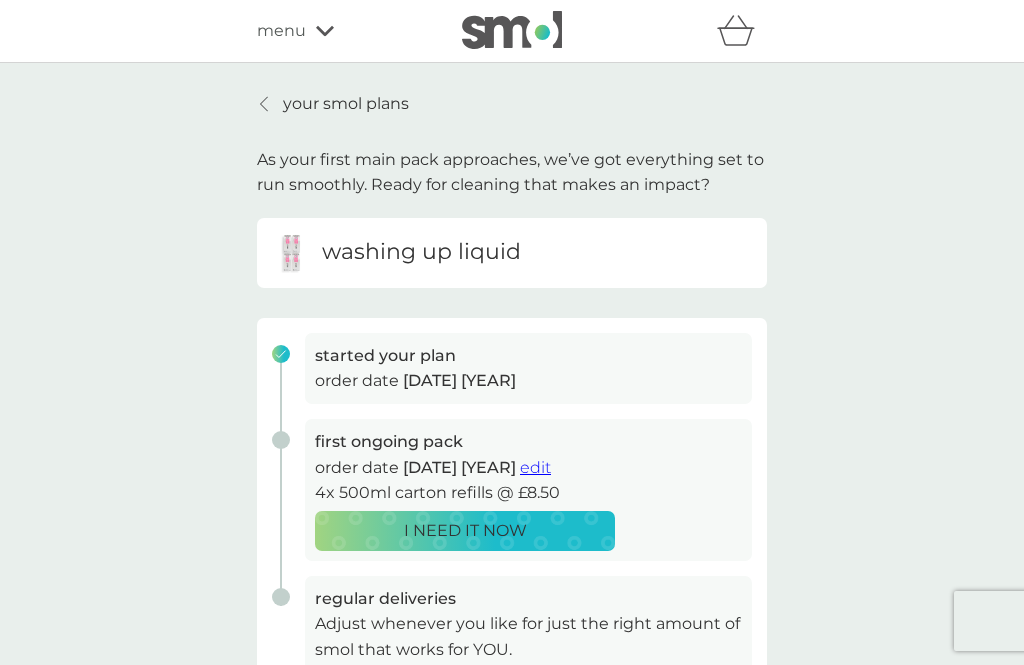 click on "edit" at bounding box center [535, 467] 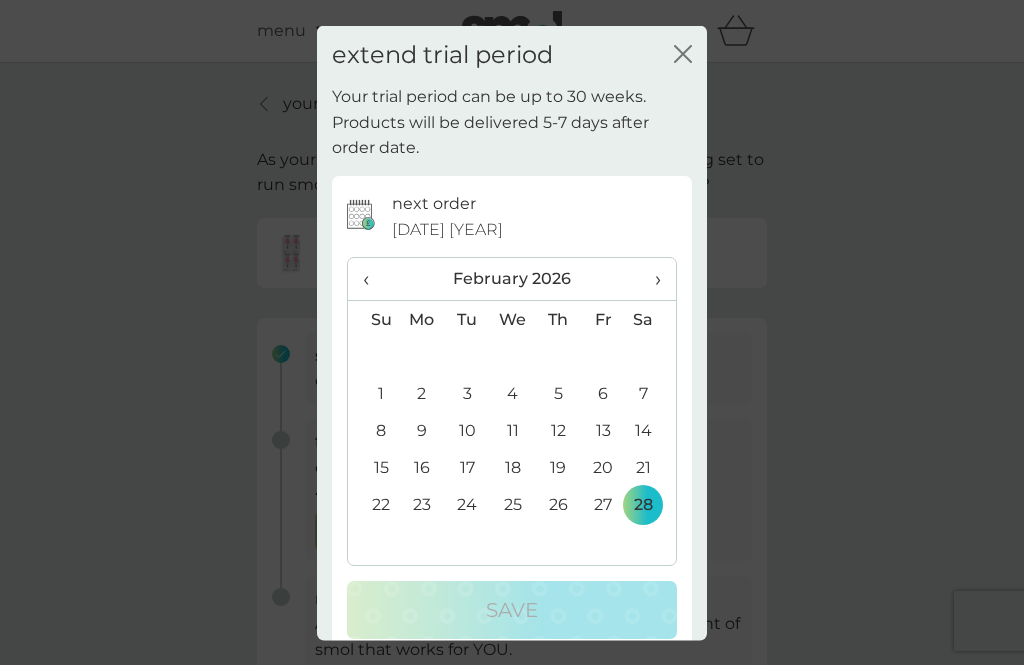 click on "›" at bounding box center (651, 279) 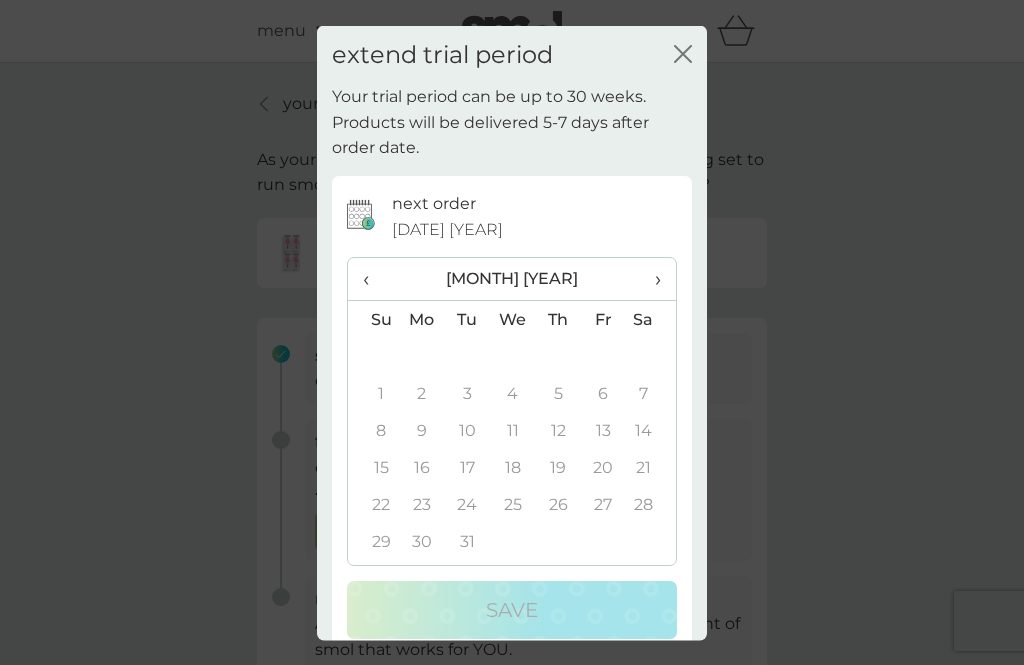 click on "›" at bounding box center [651, 279] 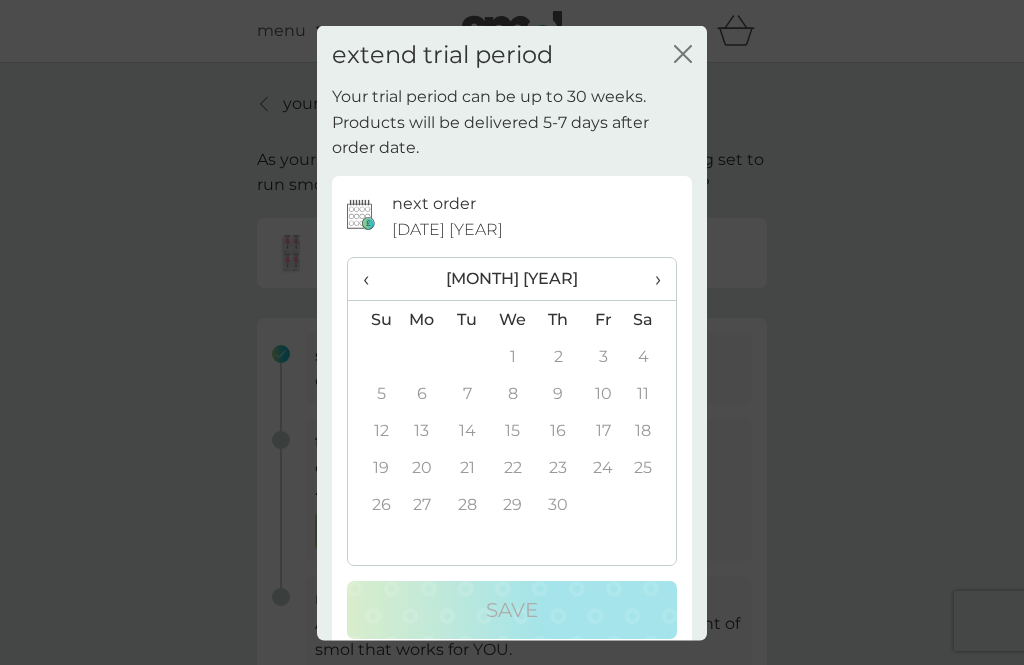 click 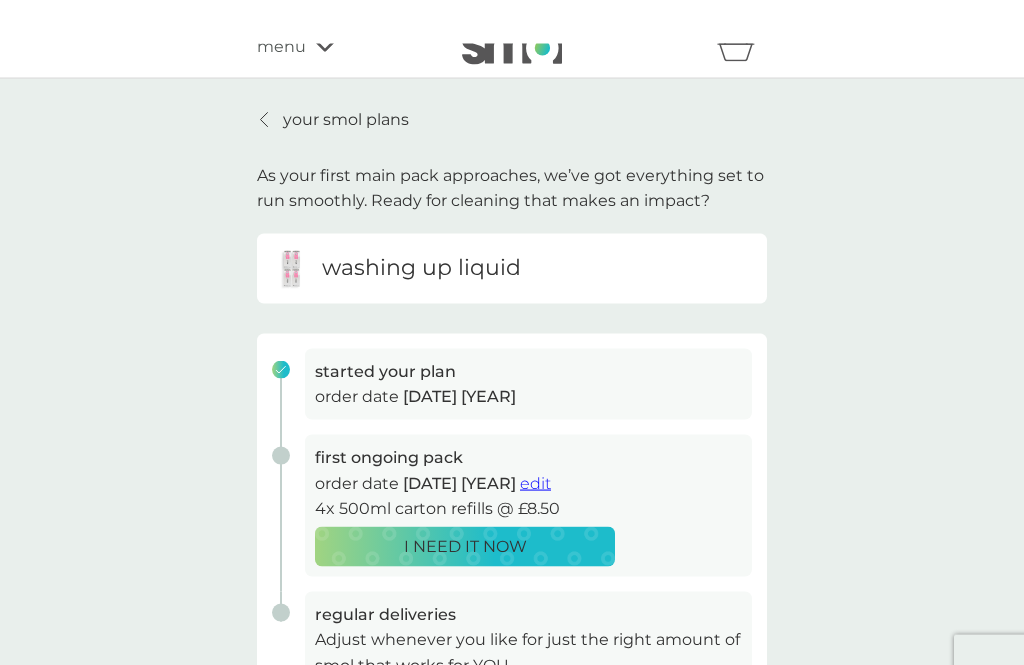 scroll, scrollTop: 0, scrollLeft: 0, axis: both 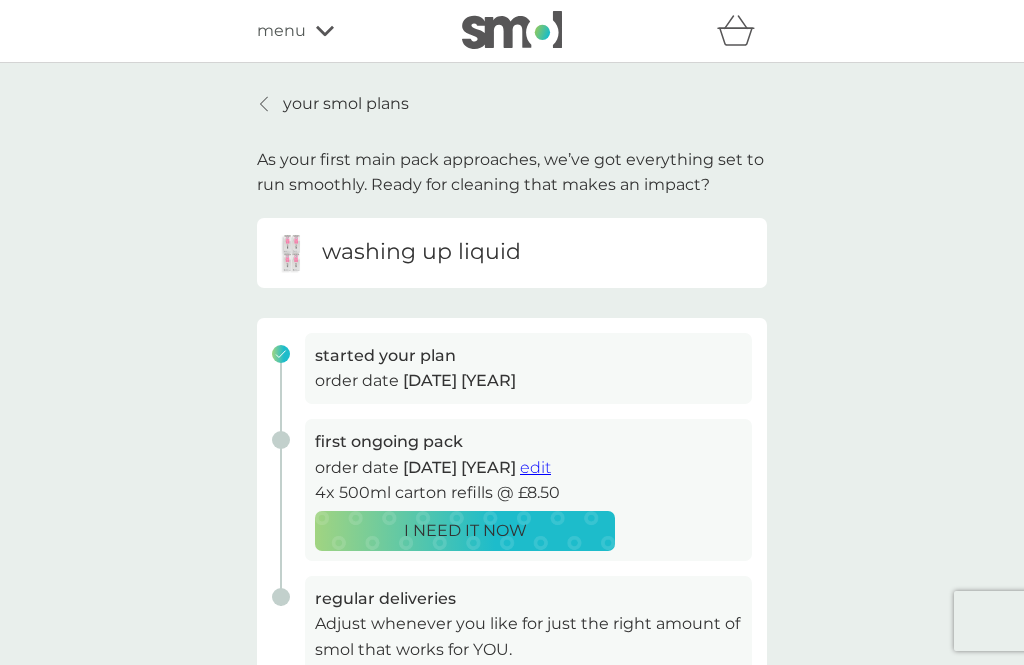 click on "your smol plans" at bounding box center (346, 104) 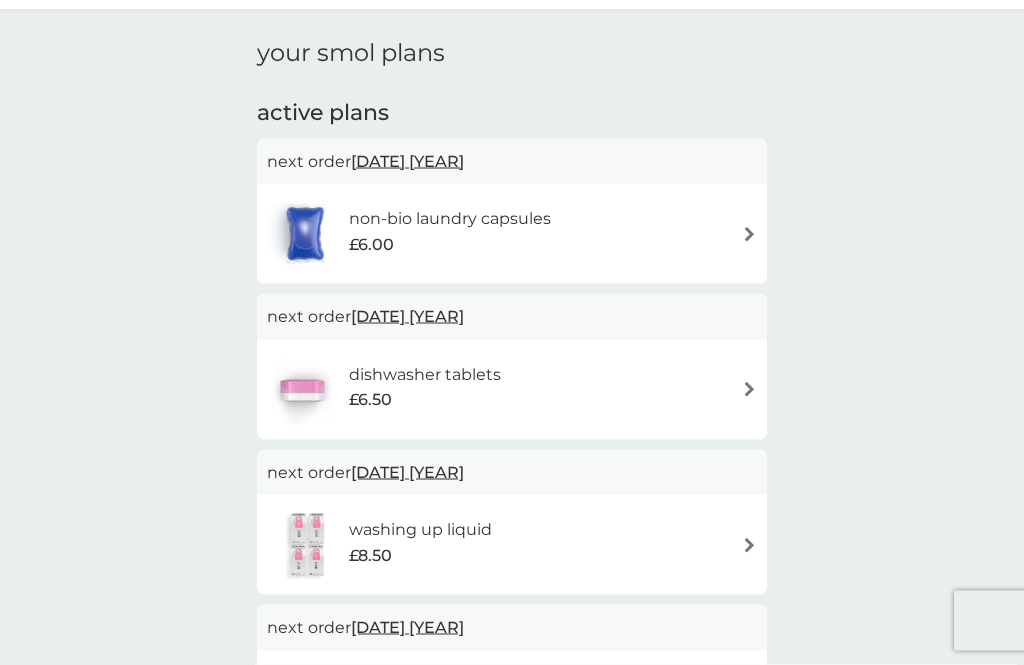scroll, scrollTop: 58, scrollLeft: 0, axis: vertical 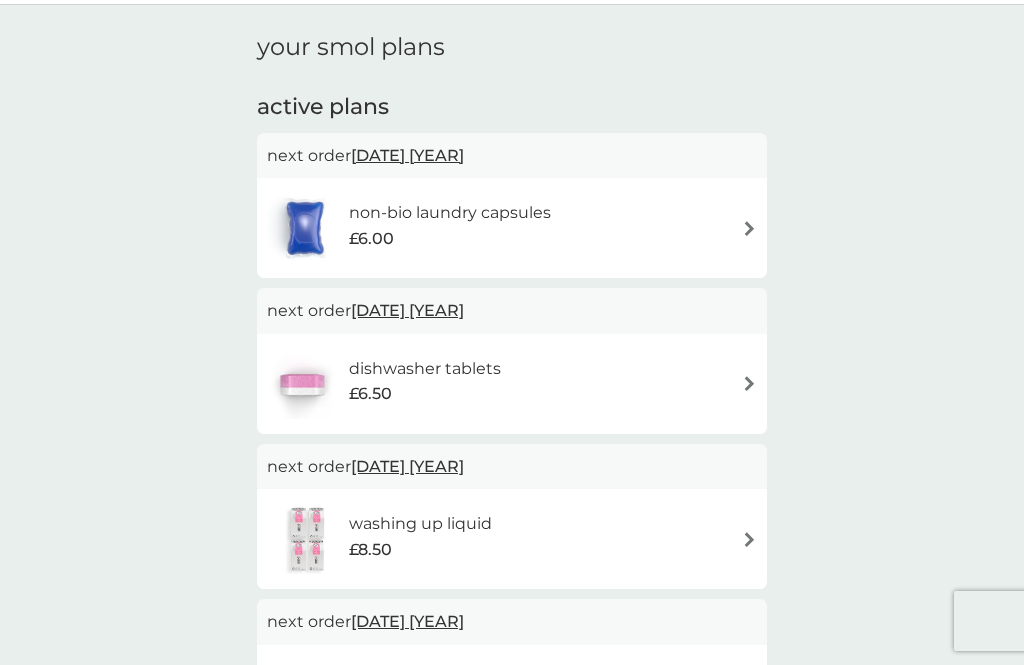 click at bounding box center [749, 228] 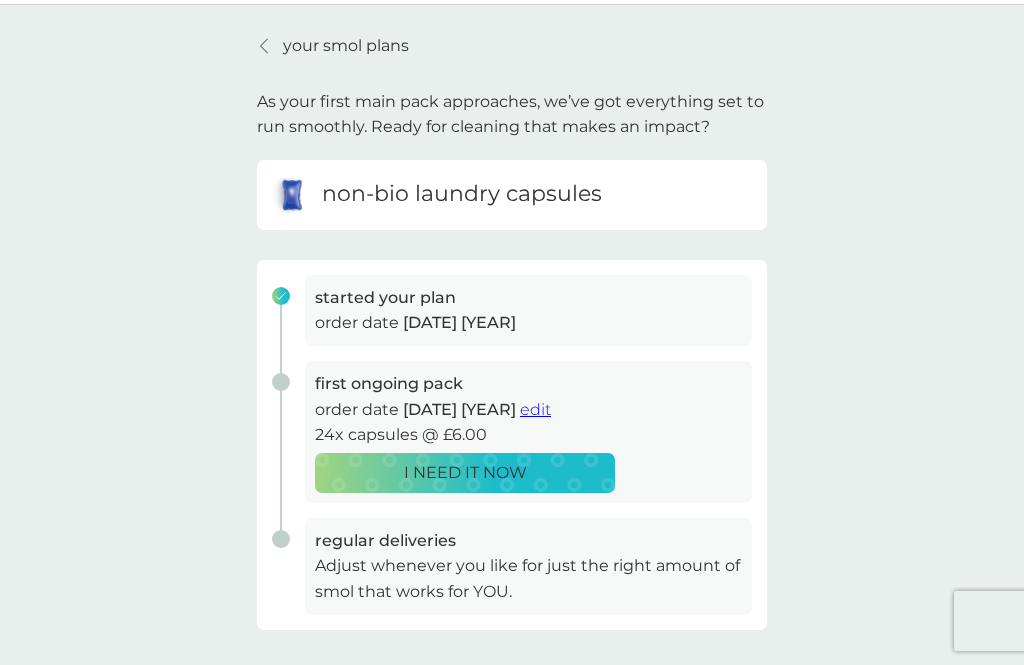 scroll, scrollTop: 0, scrollLeft: 0, axis: both 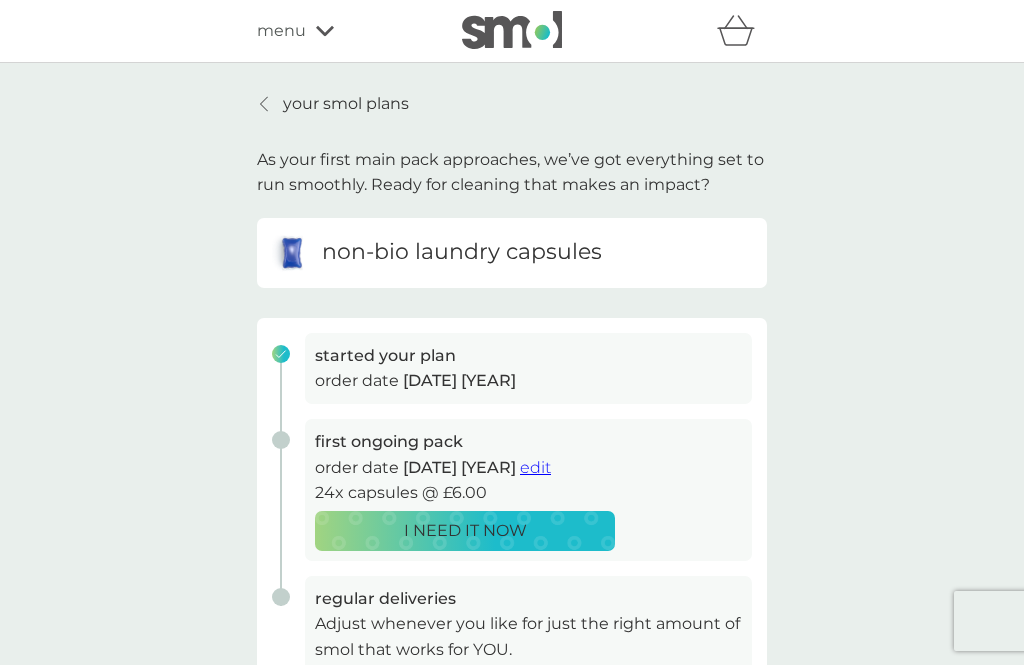 click on "edit" at bounding box center (535, 467) 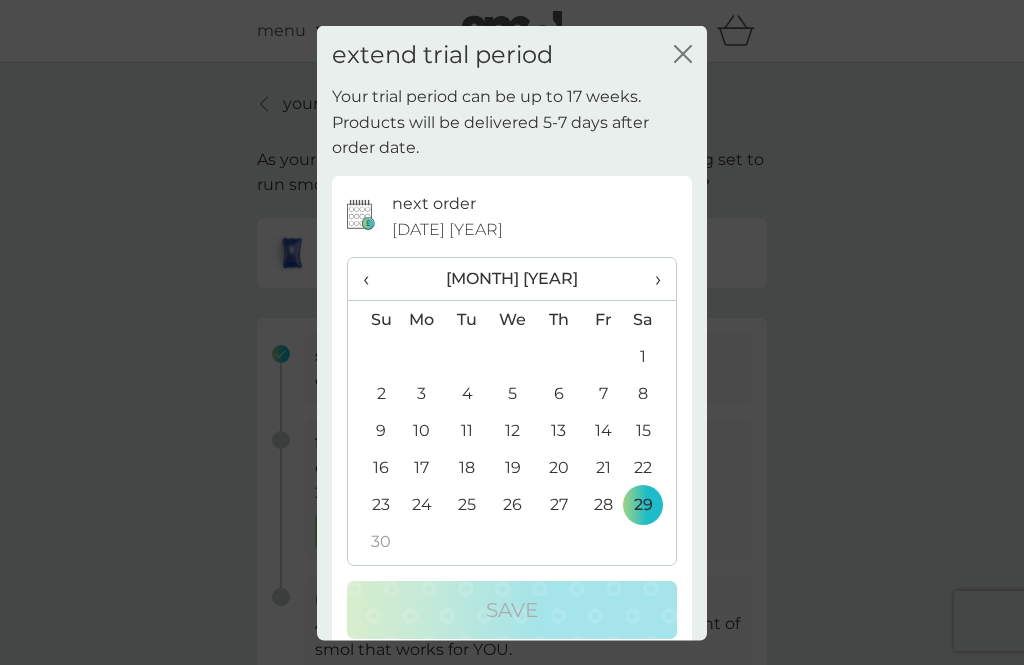 click on "›" at bounding box center [651, 279] 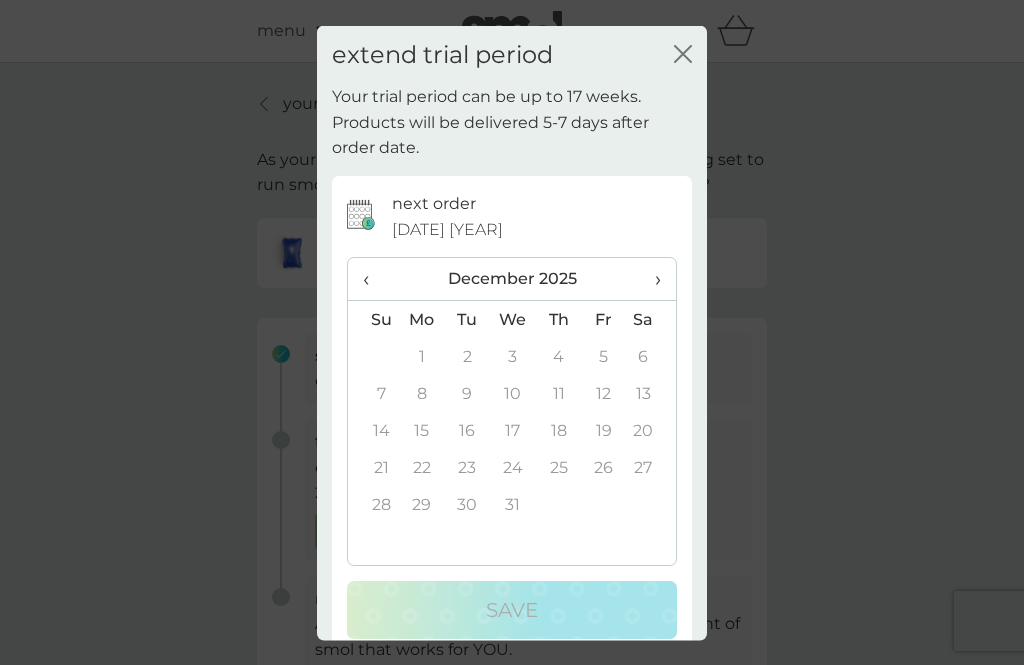 click on "extend trial period close" at bounding box center (512, 54) 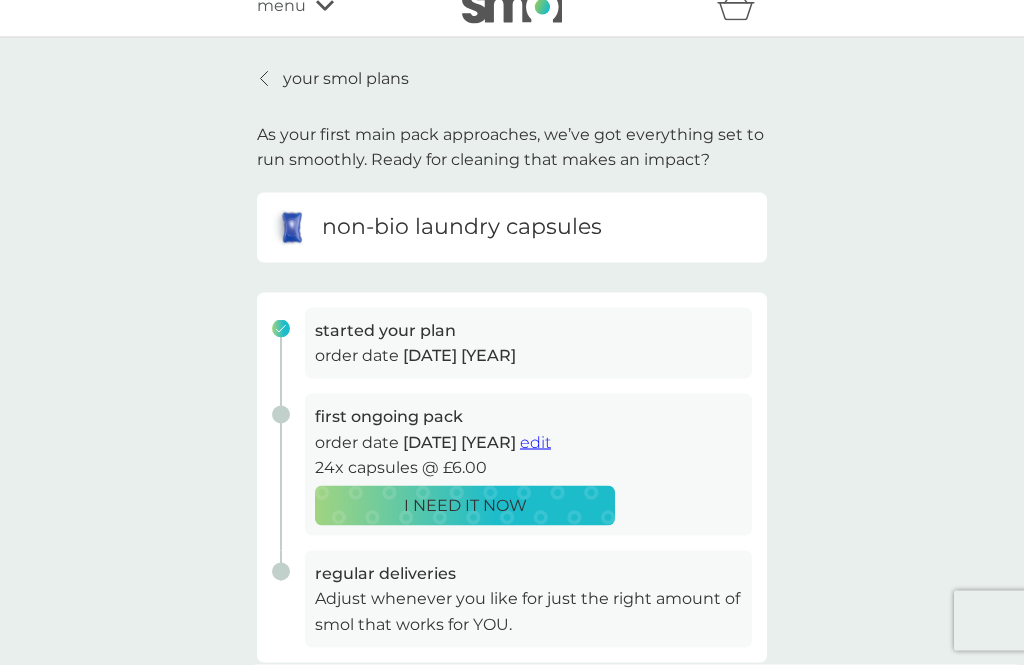 scroll, scrollTop: 17, scrollLeft: 0, axis: vertical 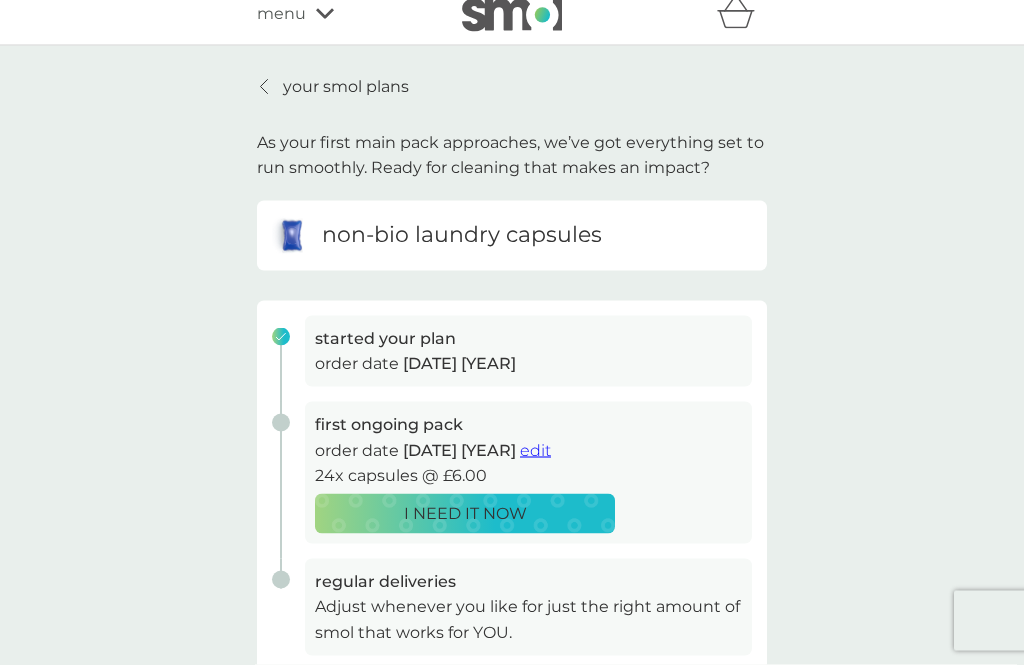 click on "your smol plans" at bounding box center [346, 87] 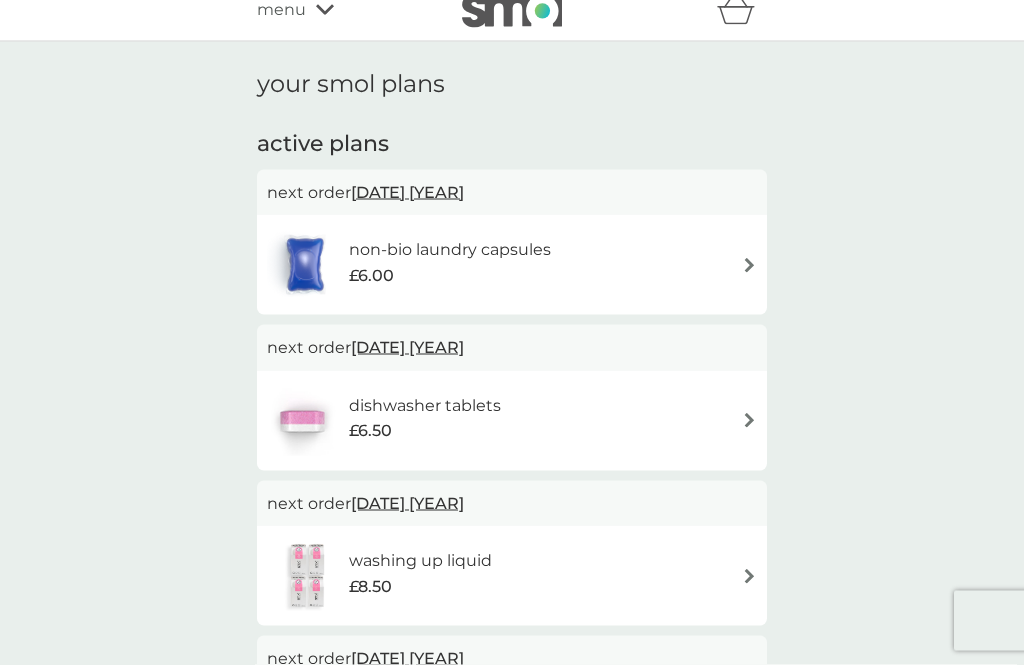 scroll, scrollTop: 0, scrollLeft: 0, axis: both 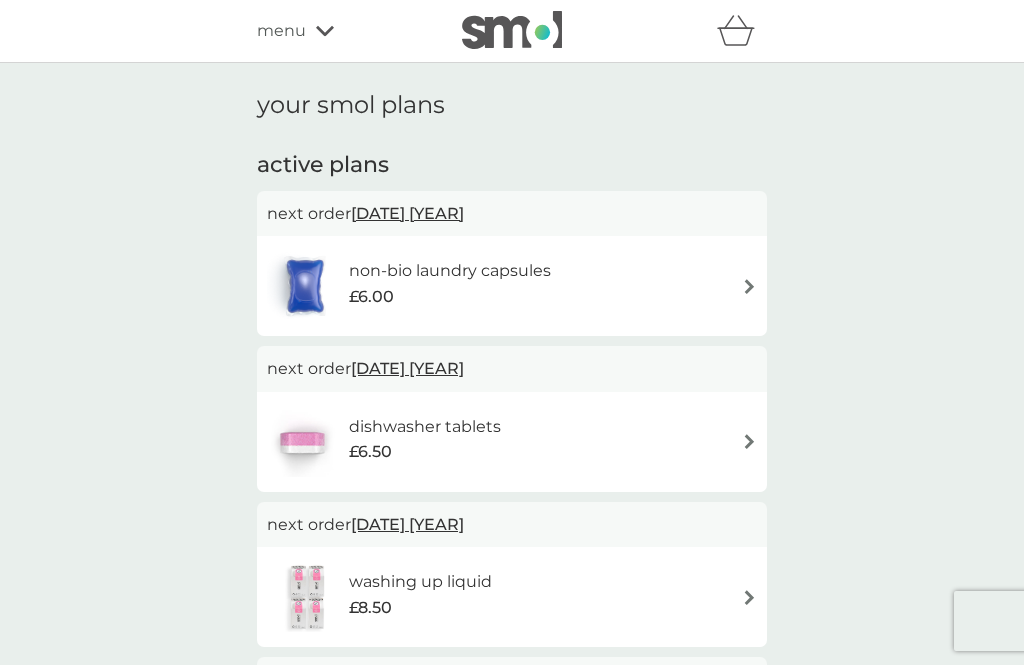 click 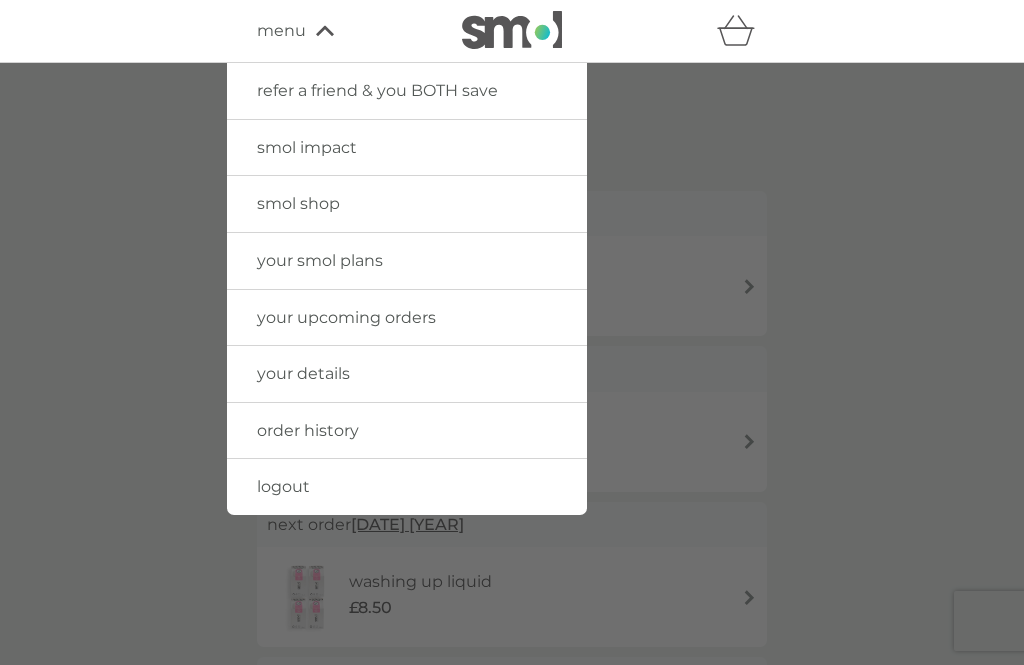 click on "your upcoming orders" at bounding box center [346, 317] 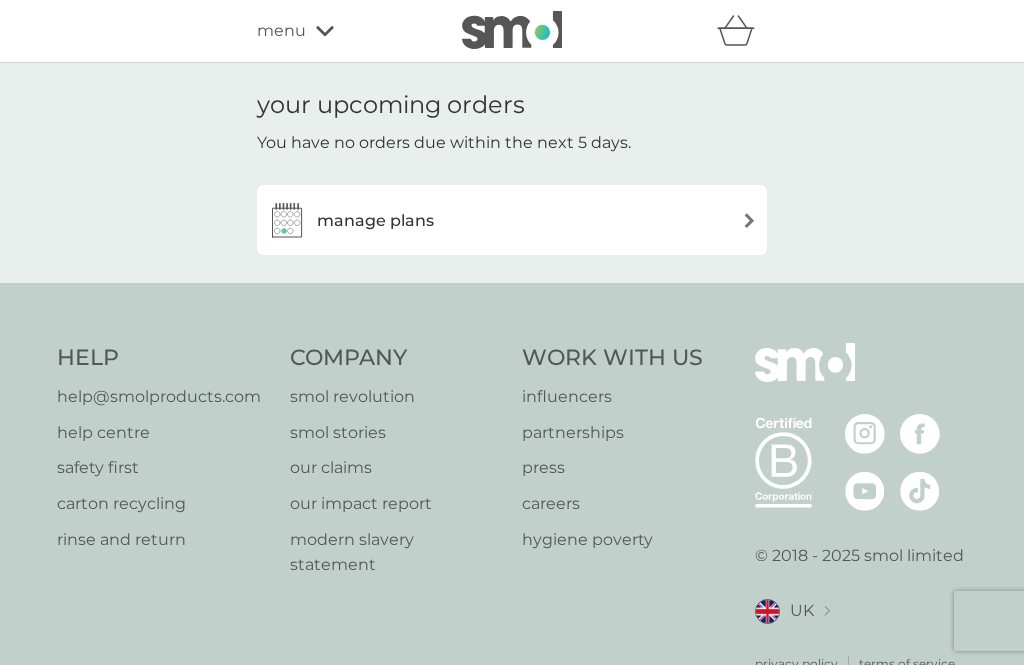 click on "manage plans" at bounding box center (512, 220) 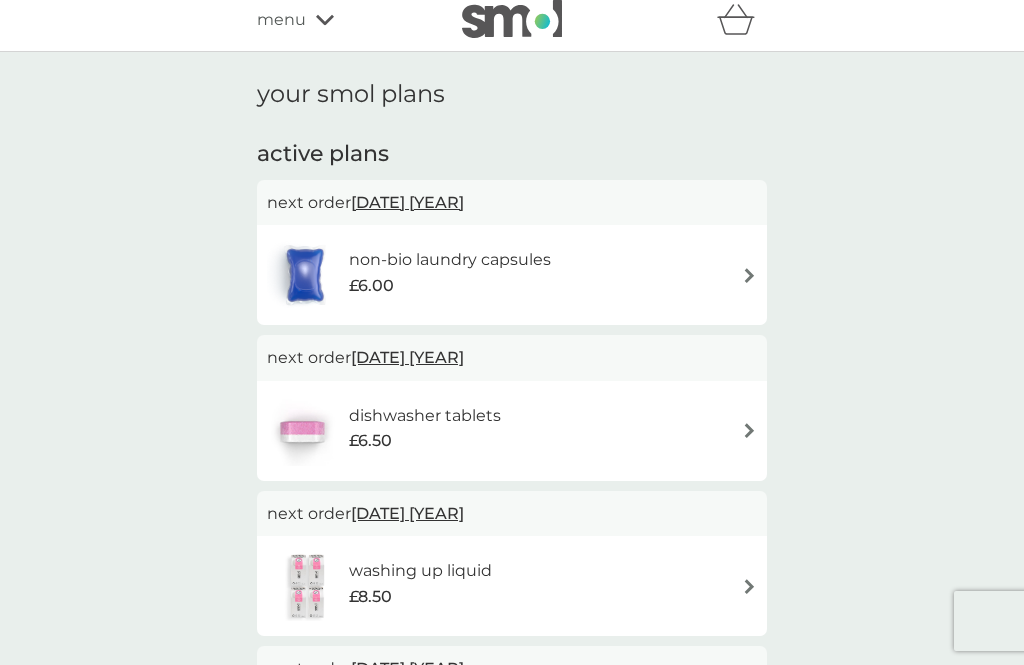scroll, scrollTop: 0, scrollLeft: 0, axis: both 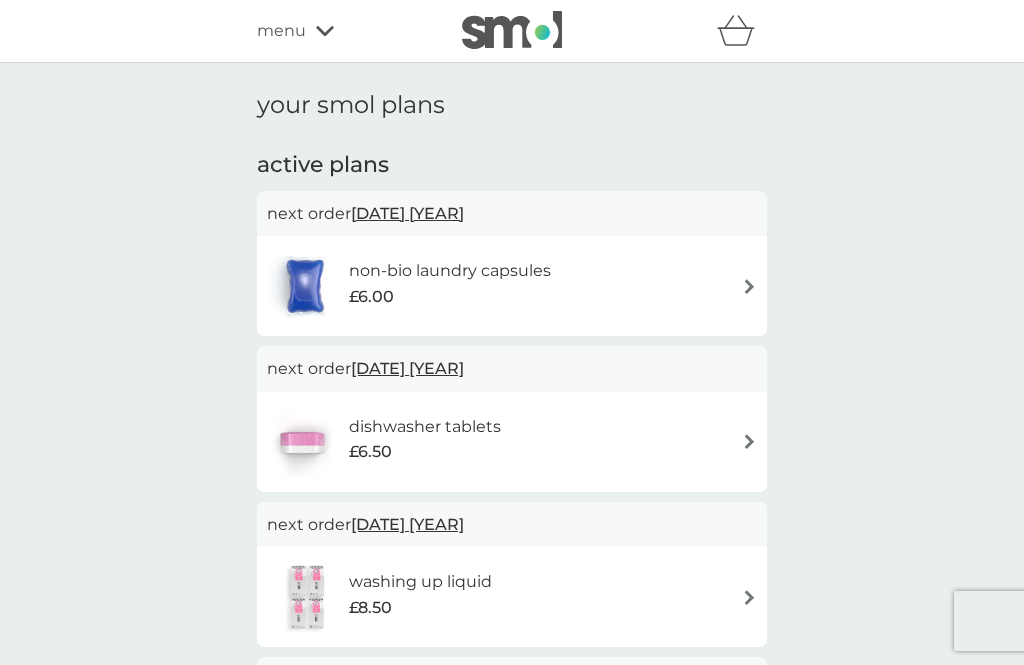 click 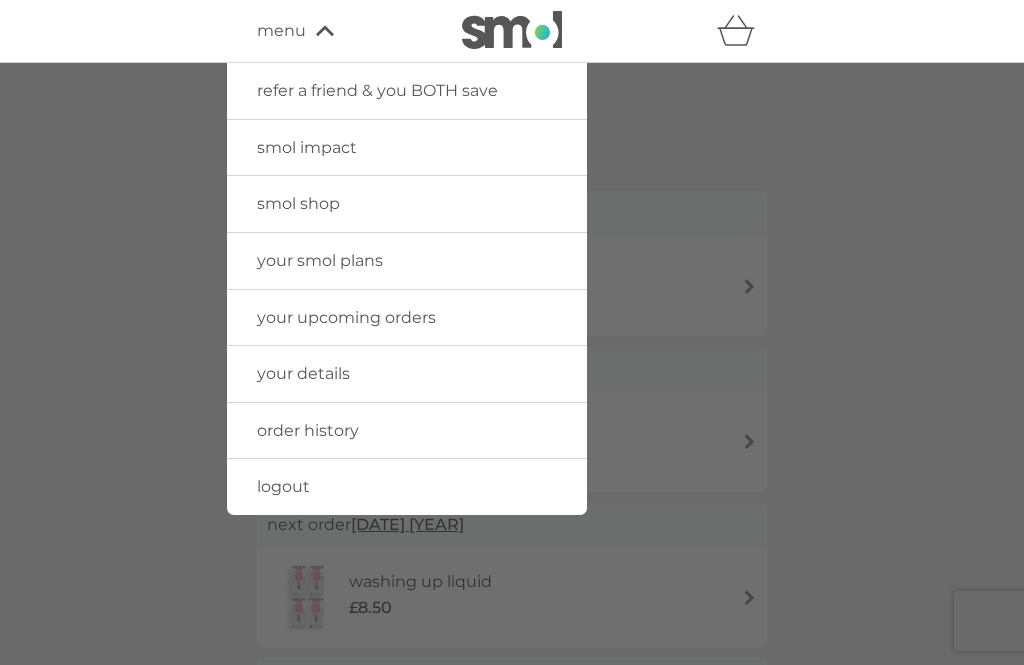 click on "smol impact" at bounding box center (407, 148) 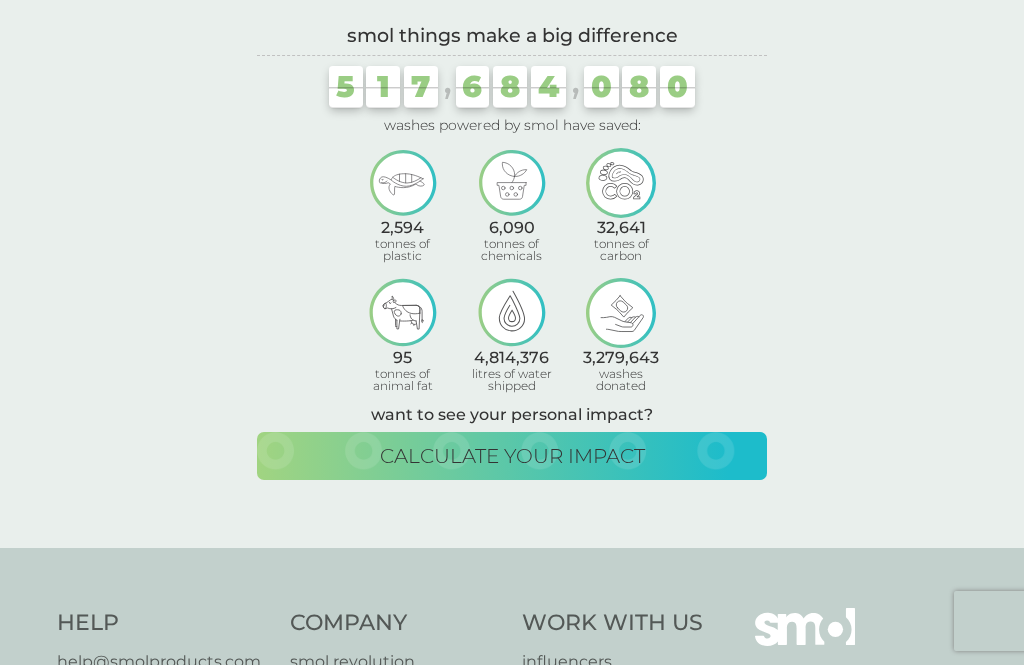 scroll, scrollTop: 0, scrollLeft: 0, axis: both 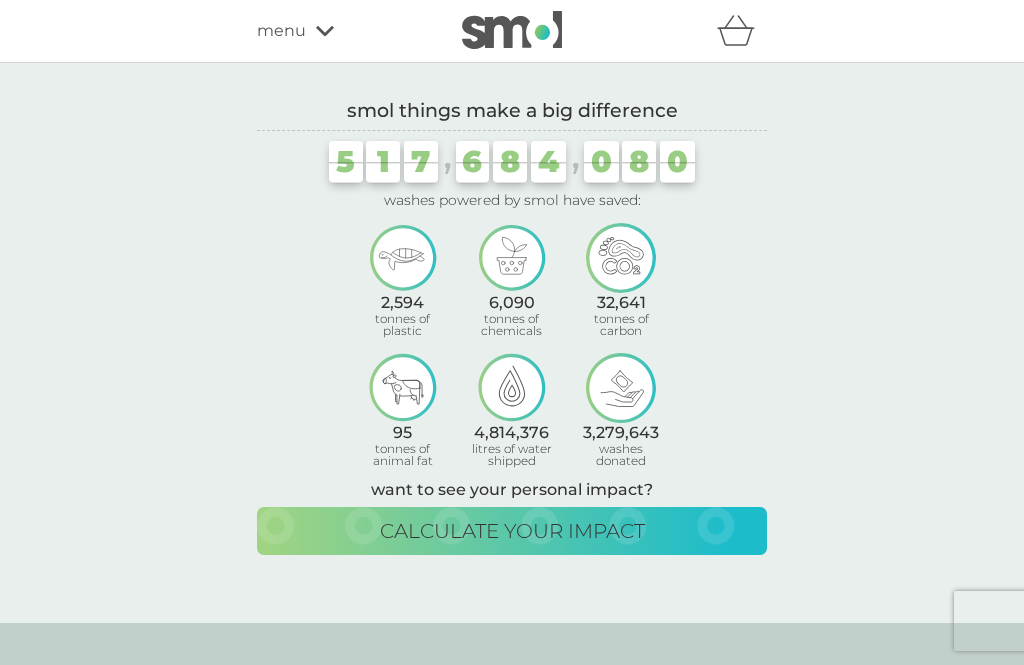 click on "menu" at bounding box center (342, 31) 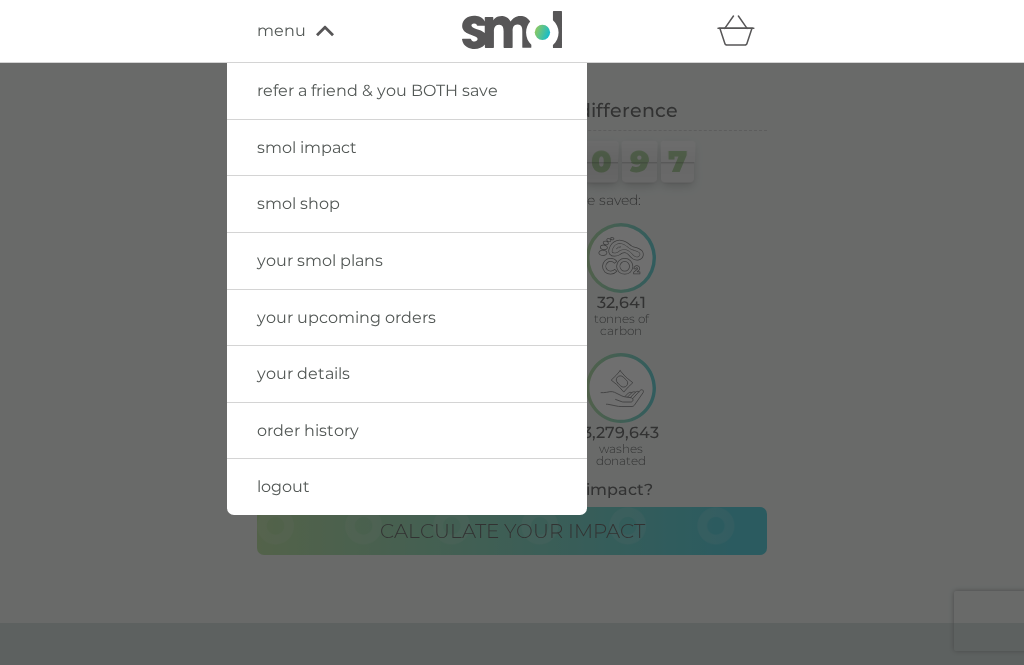 click on "smol shop" at bounding box center (298, 203) 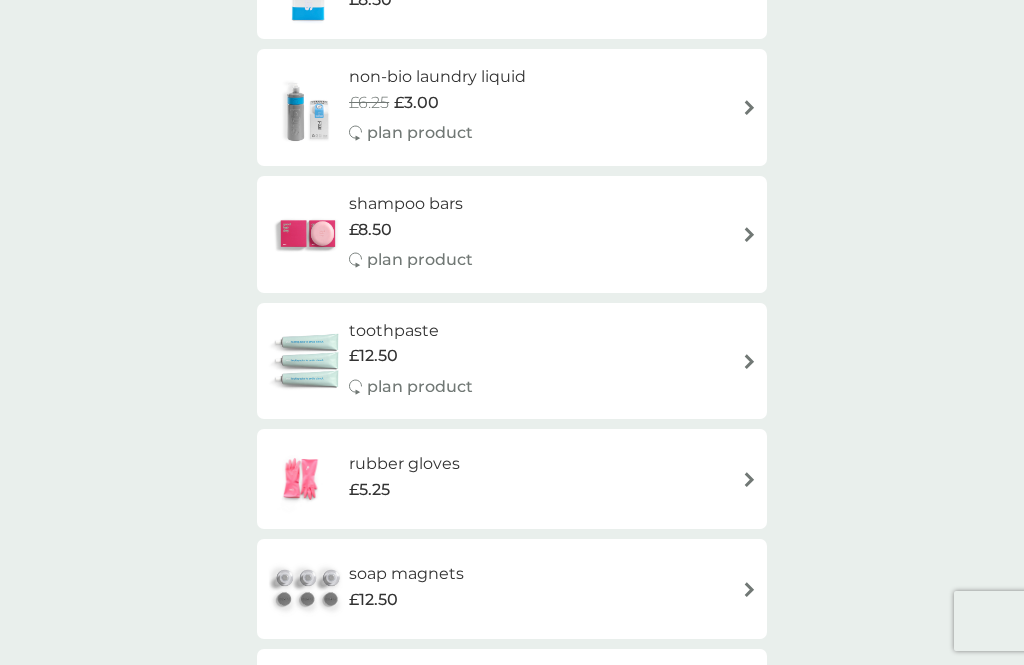 scroll, scrollTop: 2167, scrollLeft: 0, axis: vertical 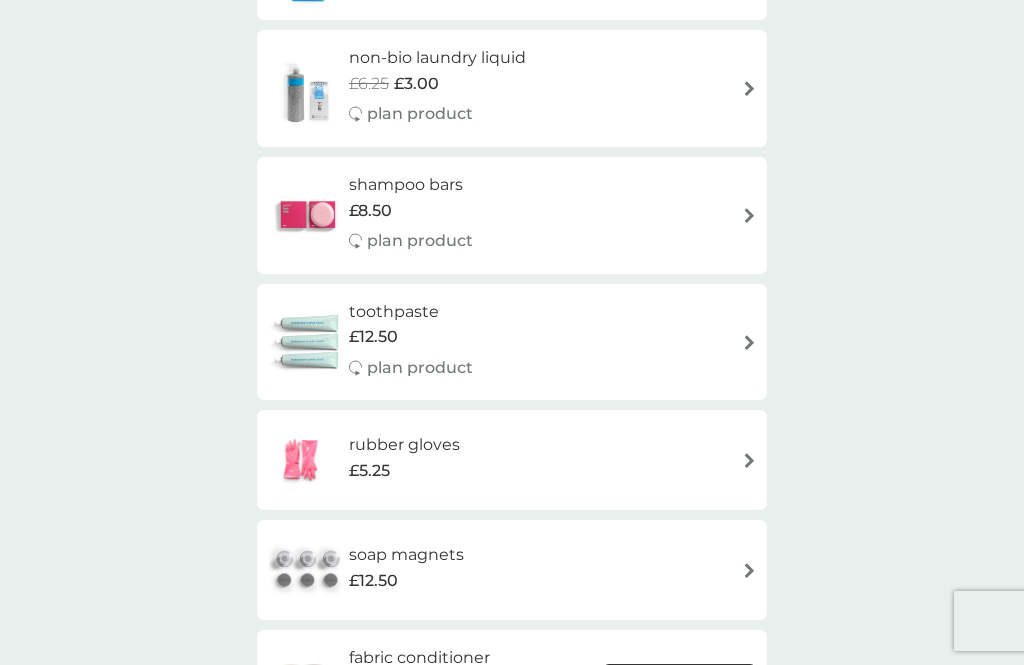 click on "rubber gloves £5.25" at bounding box center (512, 460) 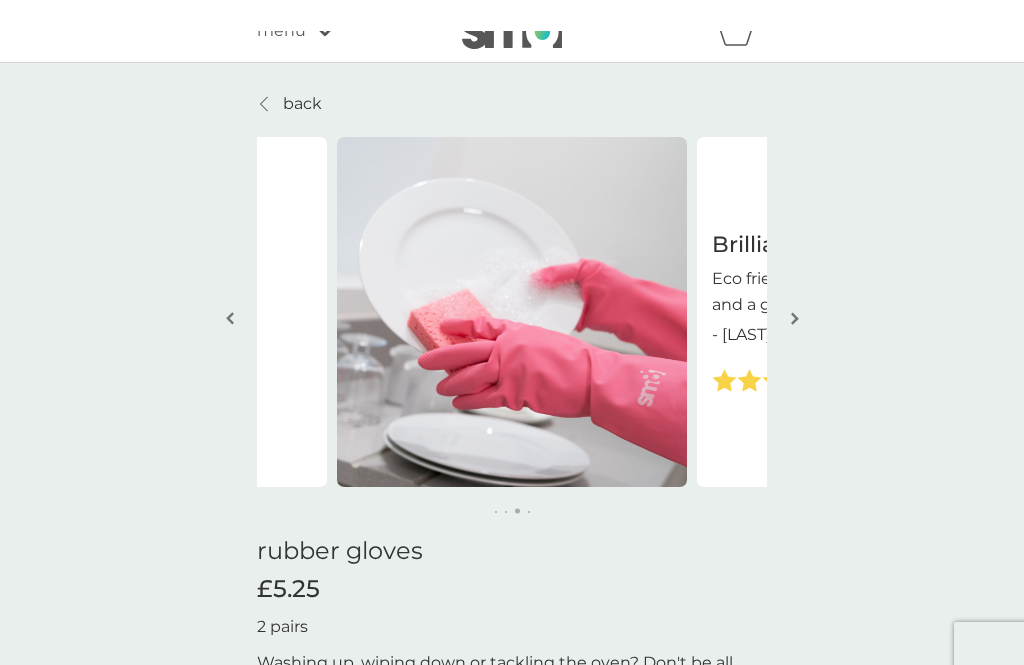 scroll, scrollTop: 0, scrollLeft: 0, axis: both 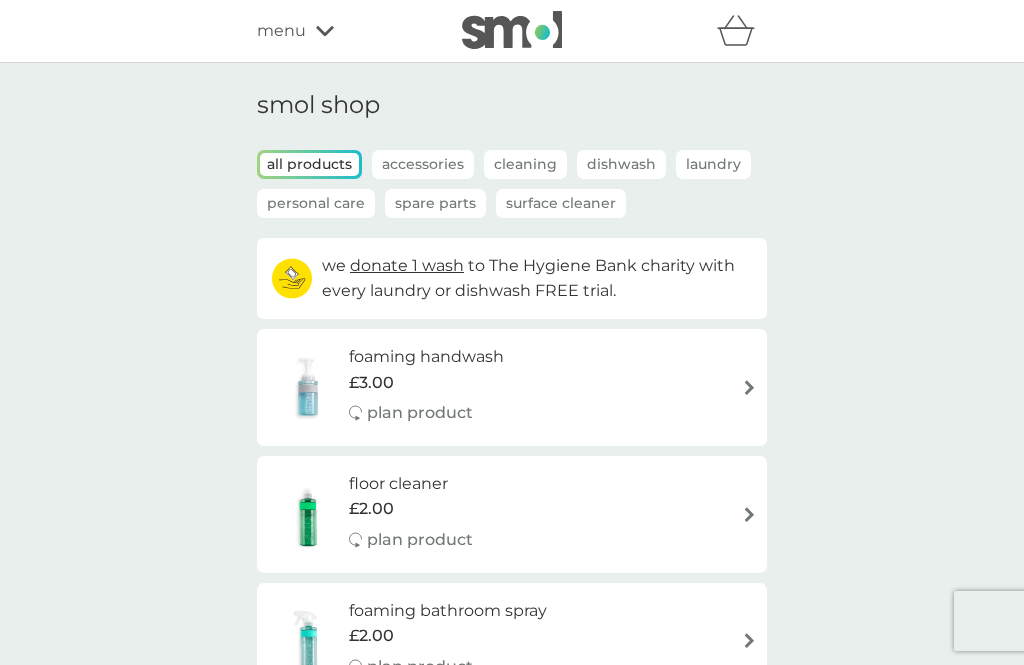 click 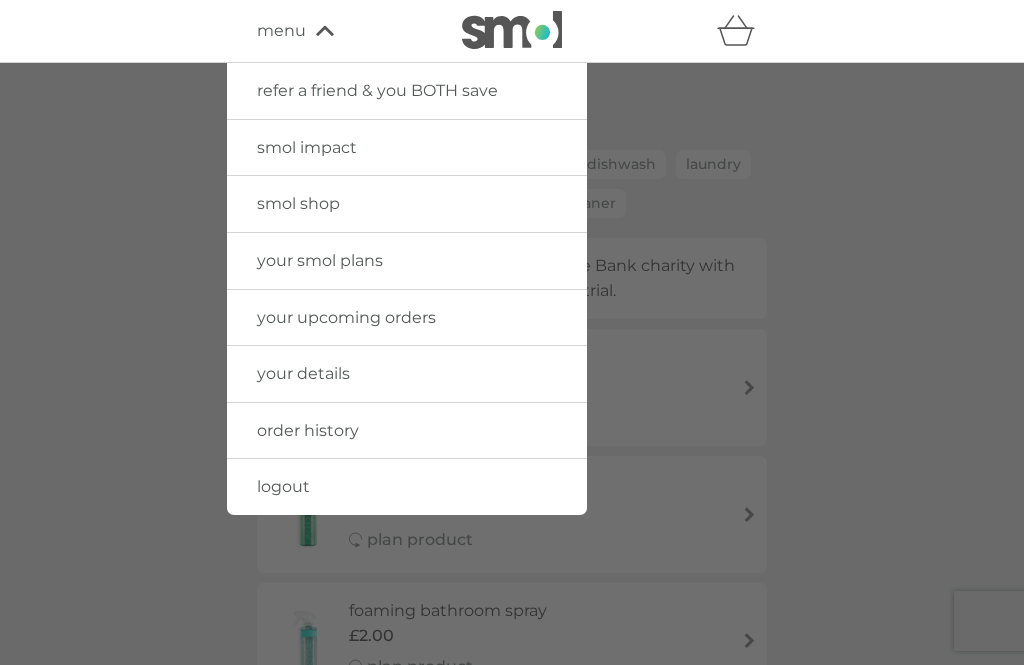 click on "your details" at bounding box center (303, 373) 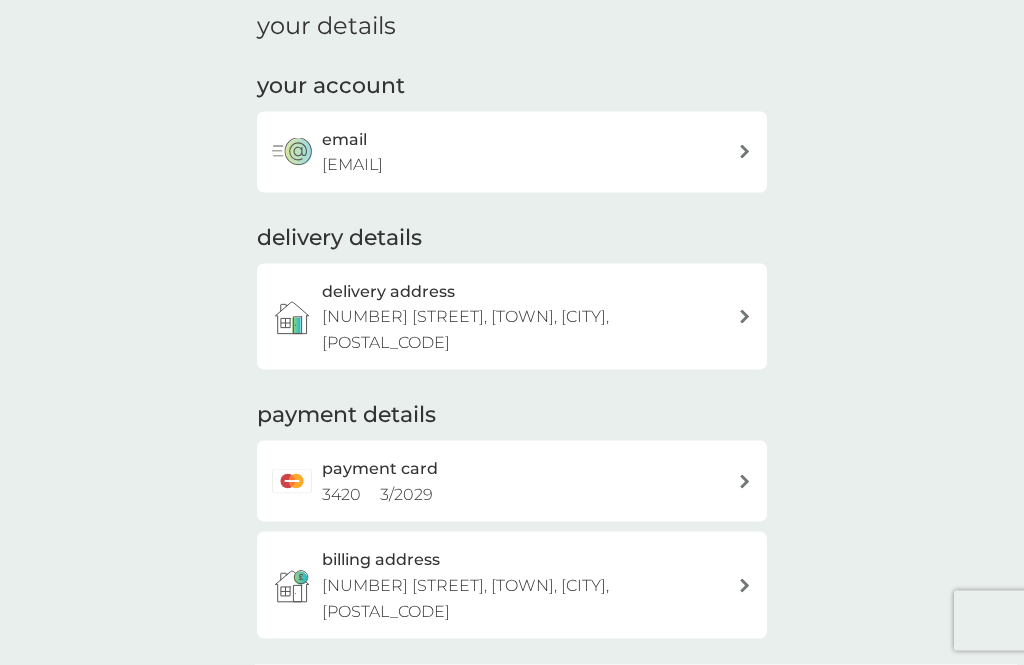 scroll, scrollTop: 82, scrollLeft: 0, axis: vertical 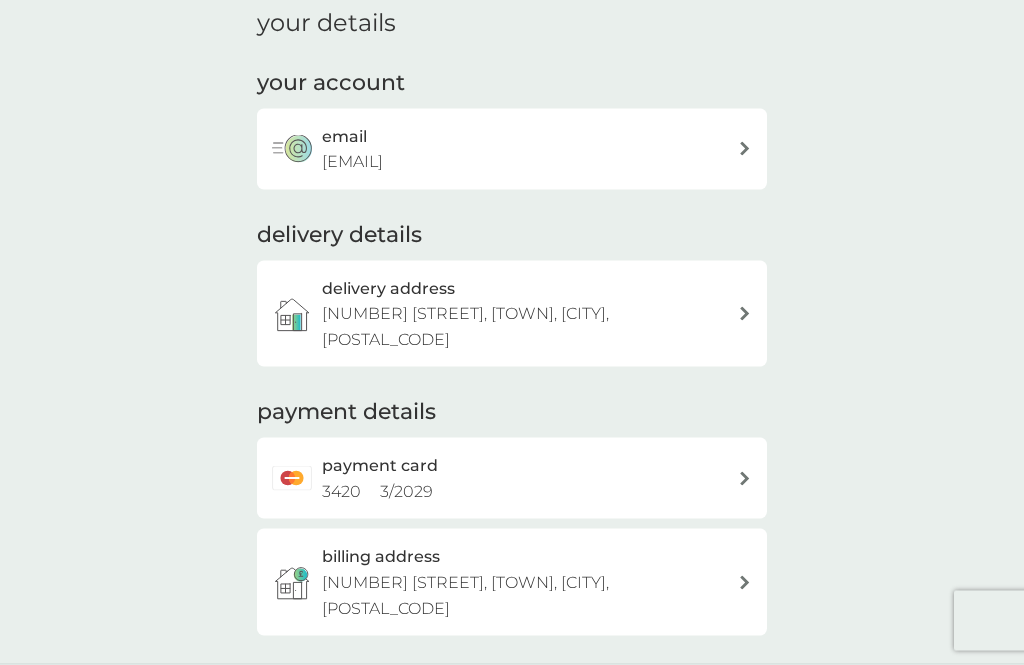 click at bounding box center [745, 479] 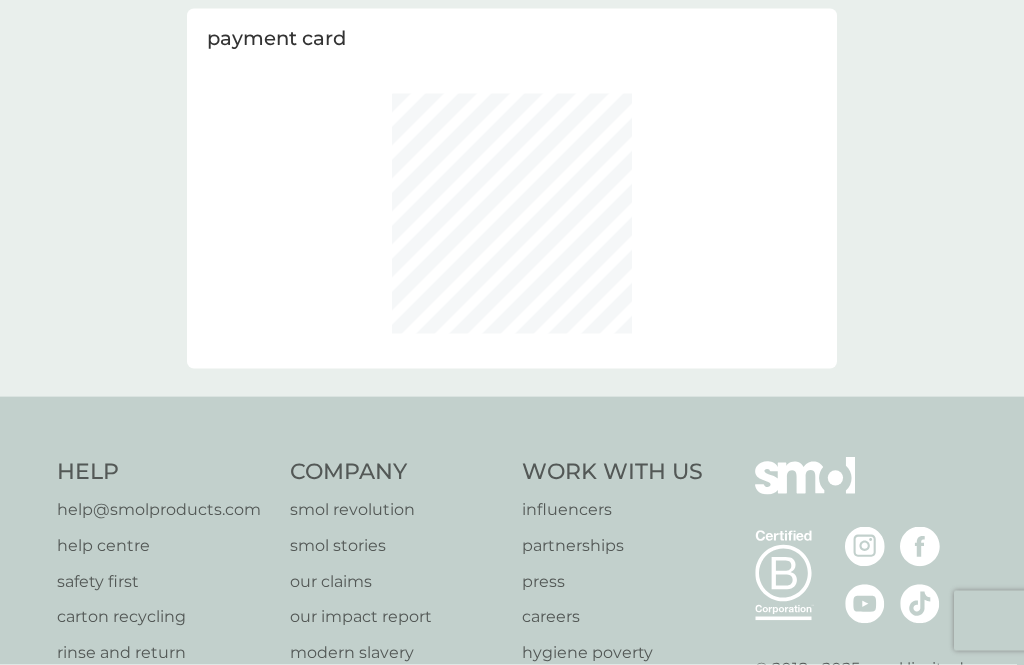 scroll, scrollTop: 0, scrollLeft: 0, axis: both 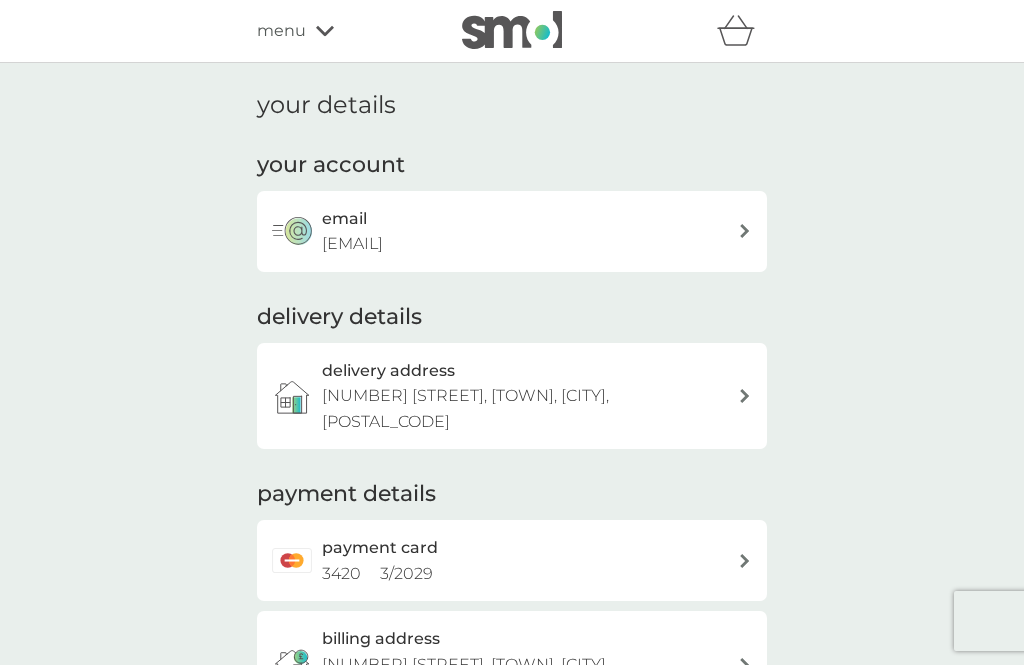 click 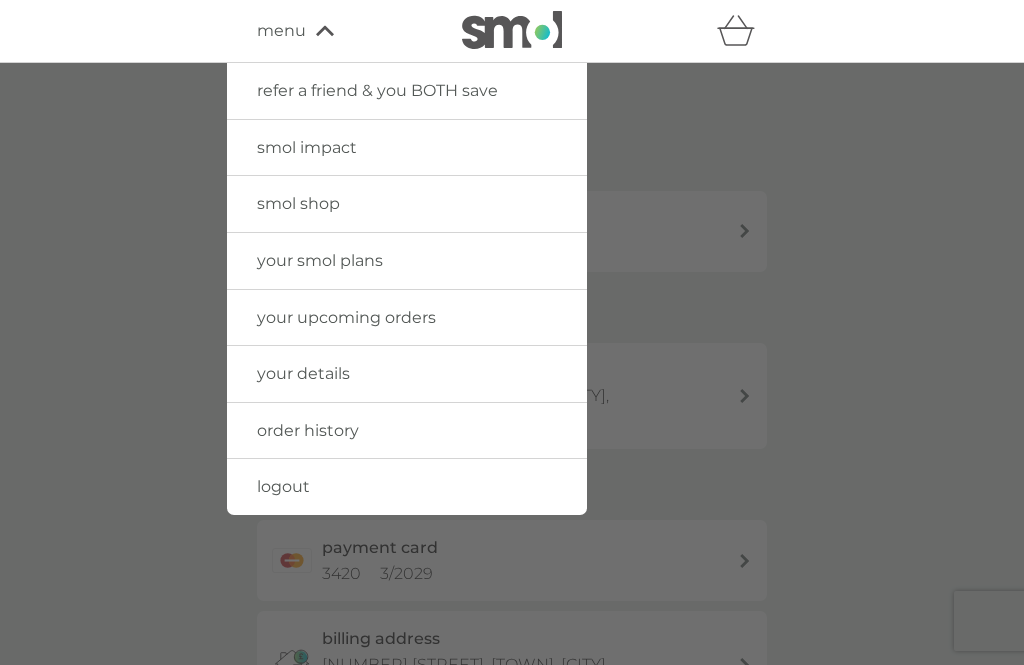 click on "order history" at bounding box center (308, 430) 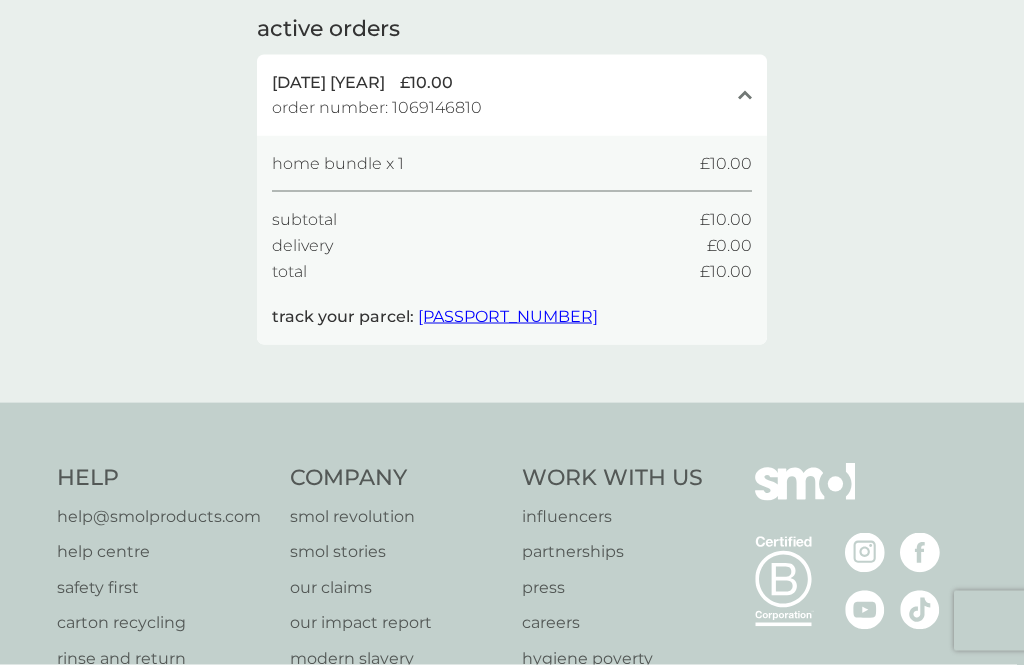 scroll, scrollTop: 138, scrollLeft: 0, axis: vertical 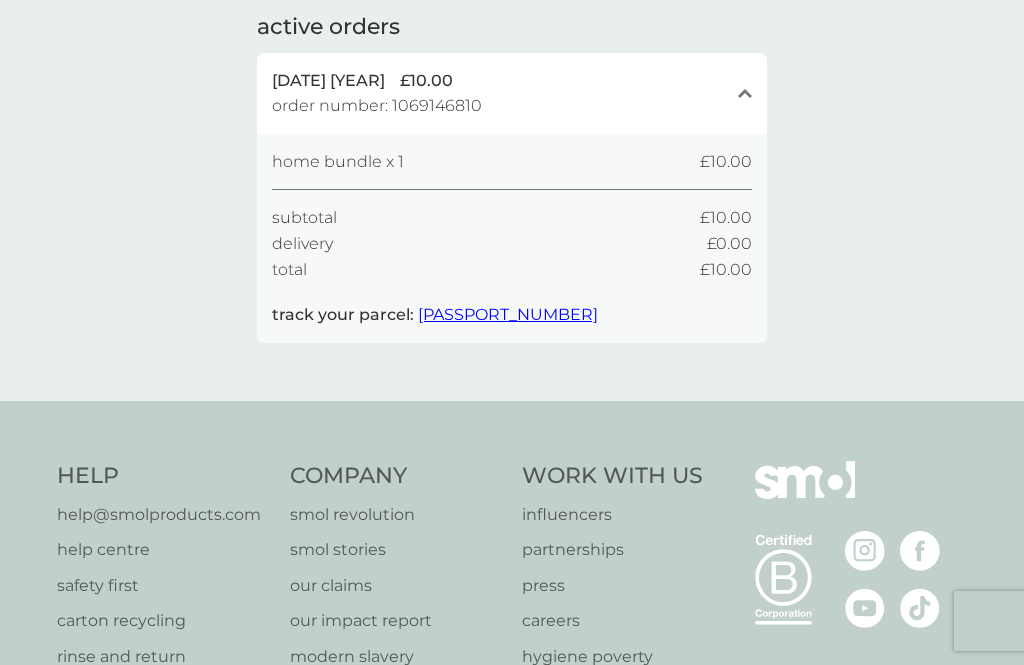click on "help centre" at bounding box center [159, 550] 